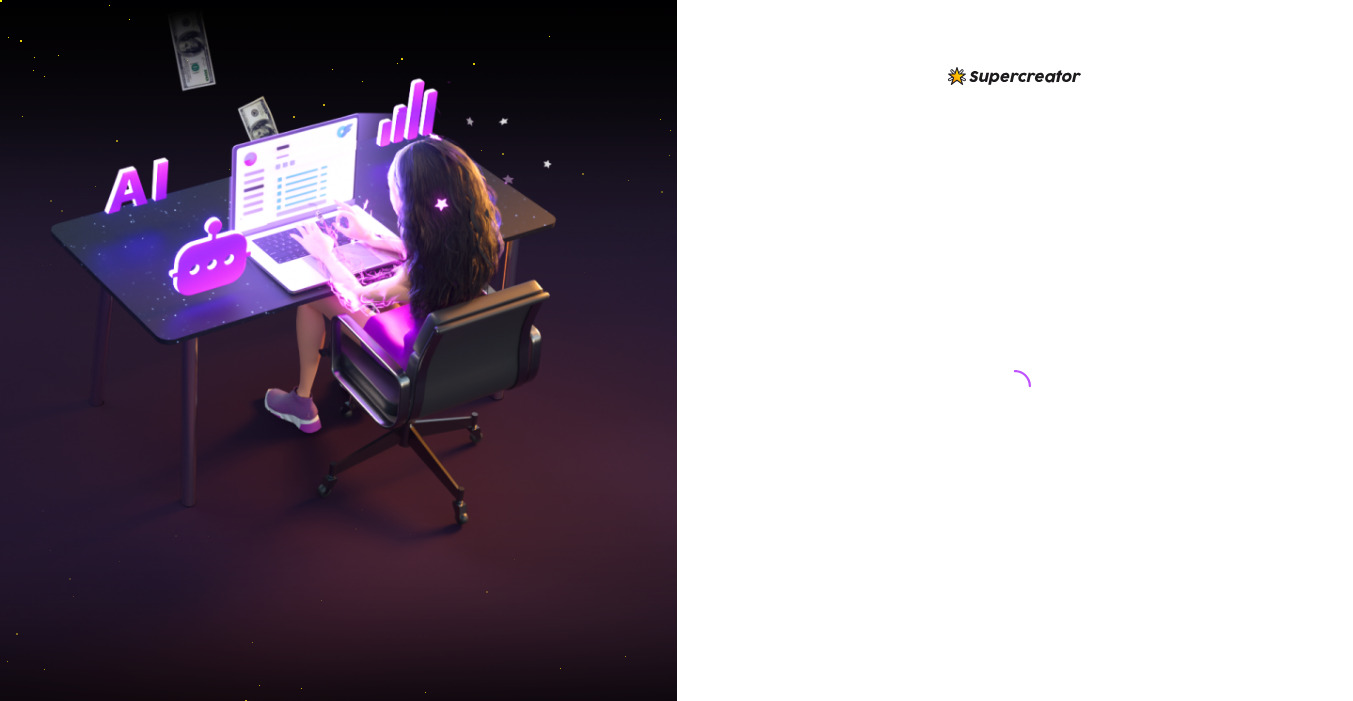 scroll, scrollTop: 0, scrollLeft: 0, axis: both 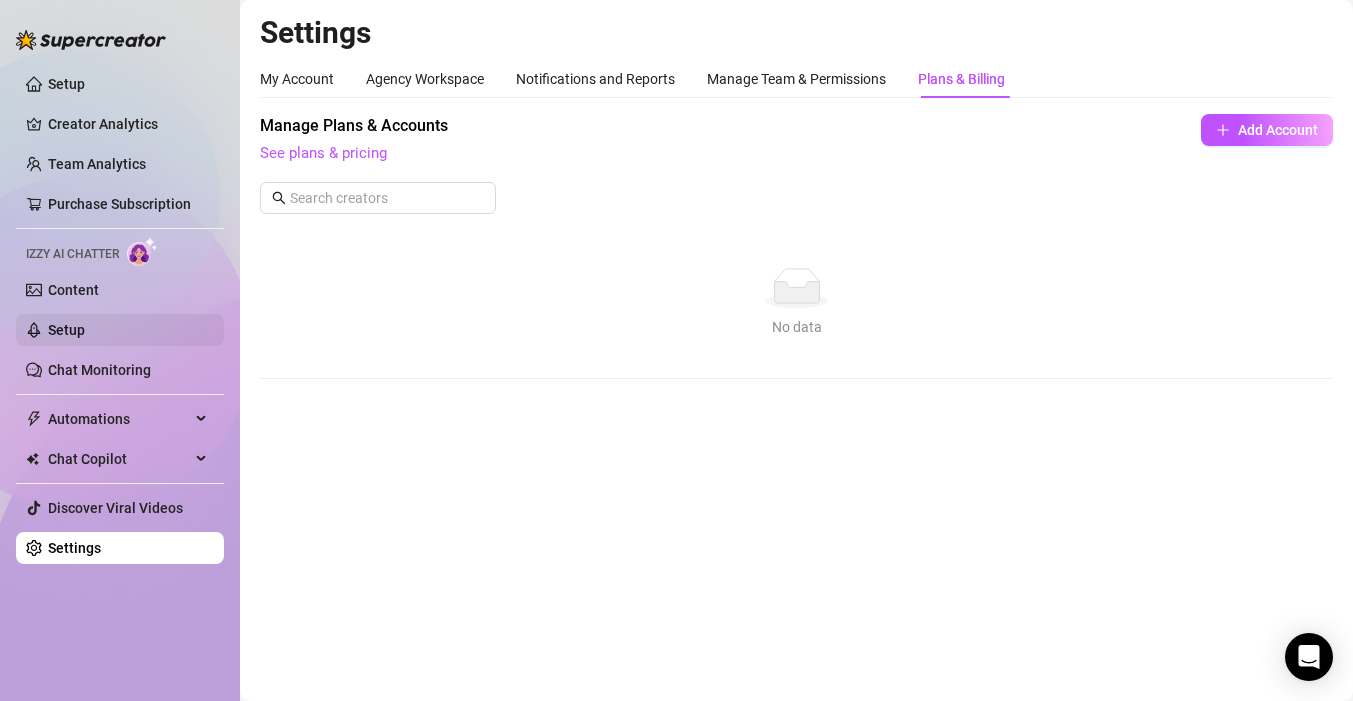 click on "Setup" at bounding box center (66, 330) 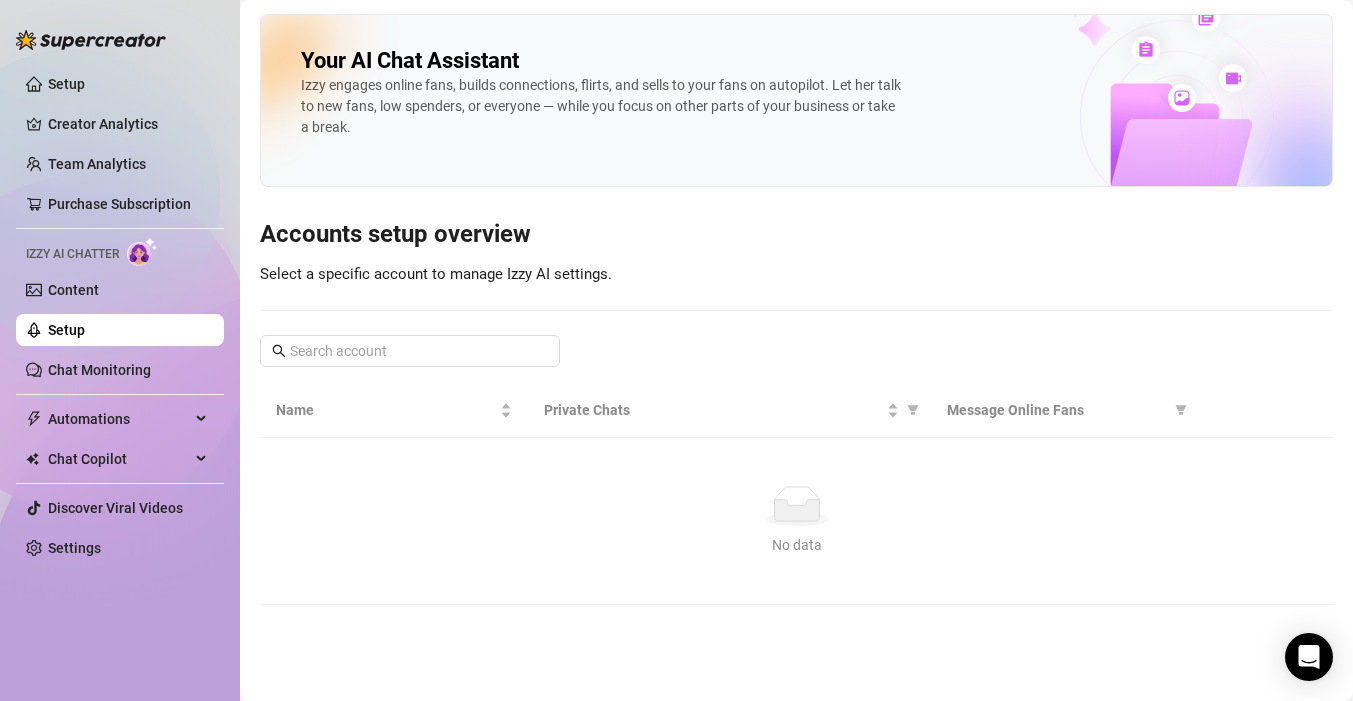 click on "No data No data" at bounding box center [796, 521] 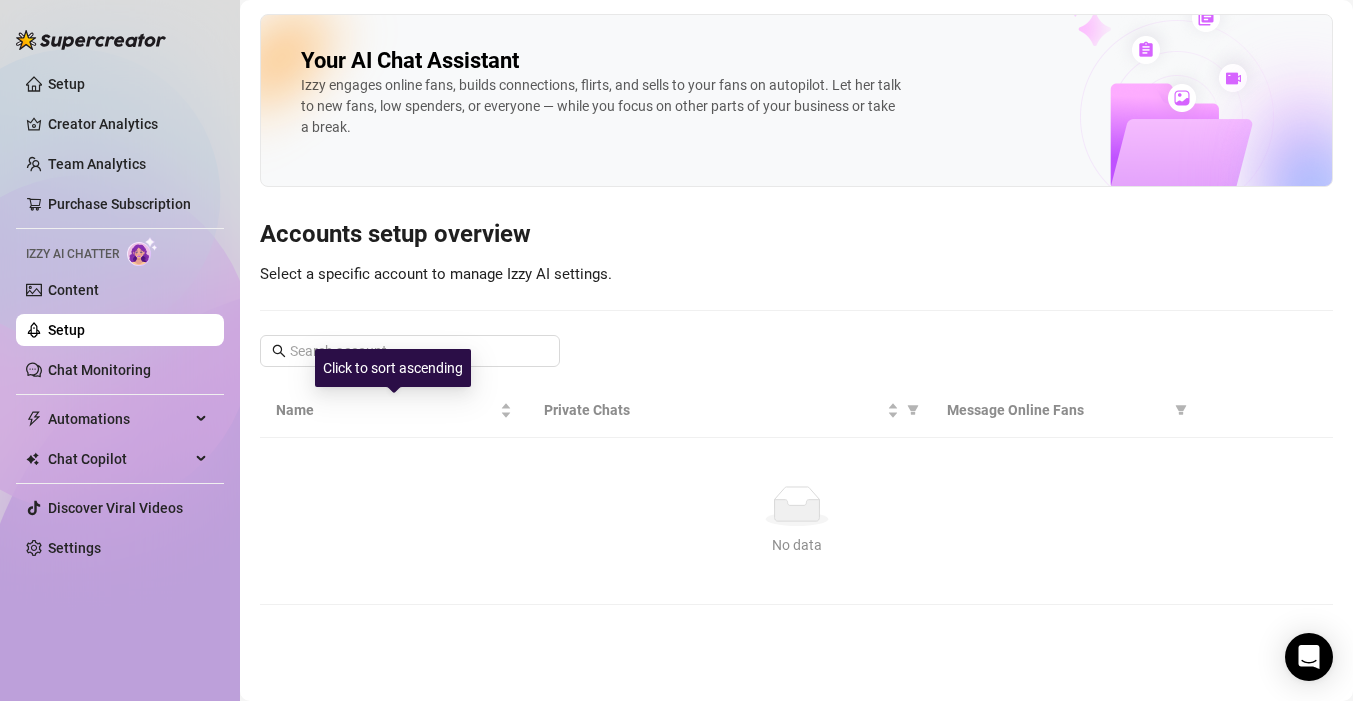 click on "Click to sort ascending" at bounding box center (393, 368) 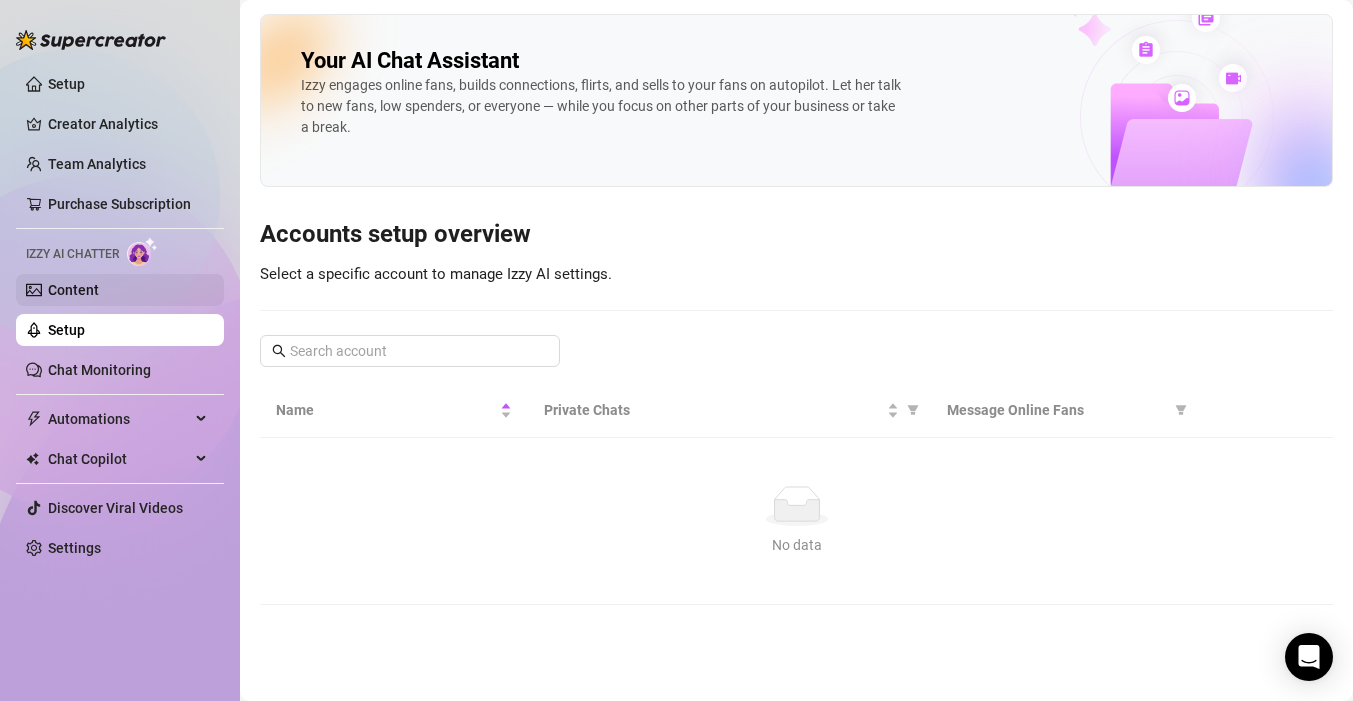click on "Content" at bounding box center (73, 290) 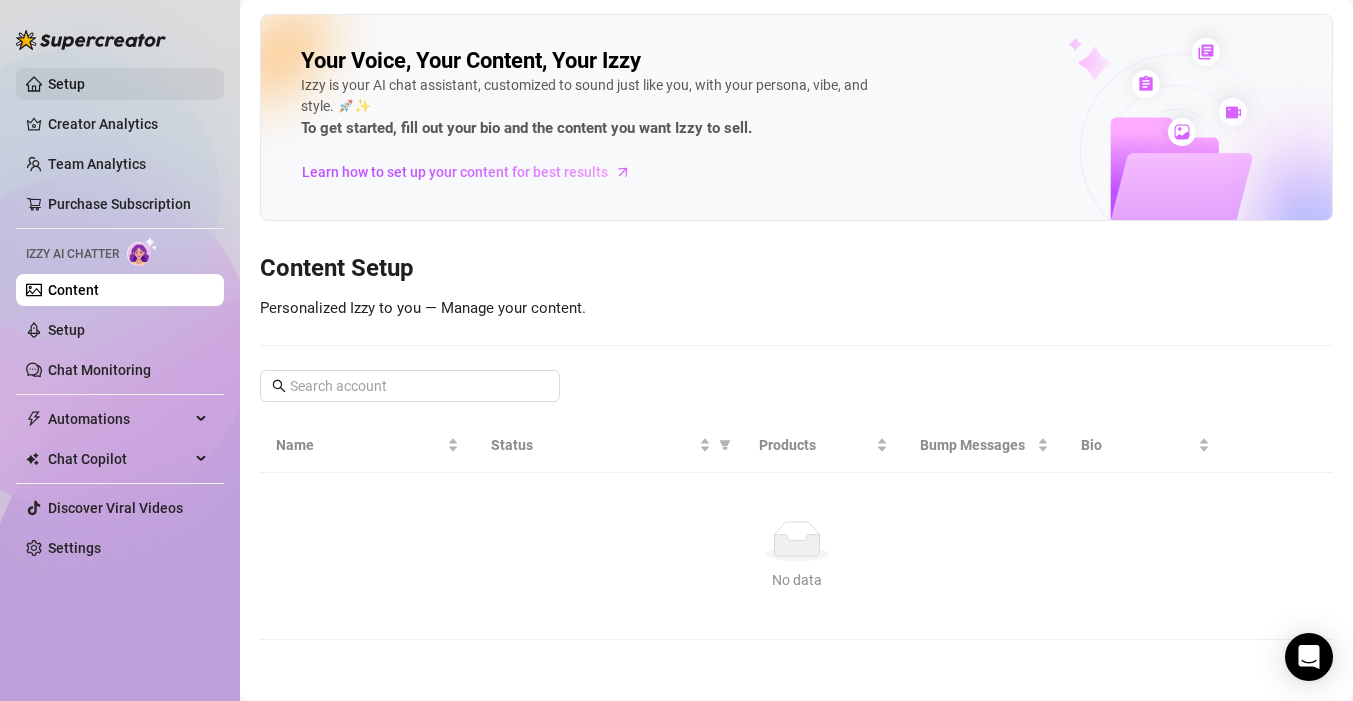 click on "Setup" at bounding box center [66, 84] 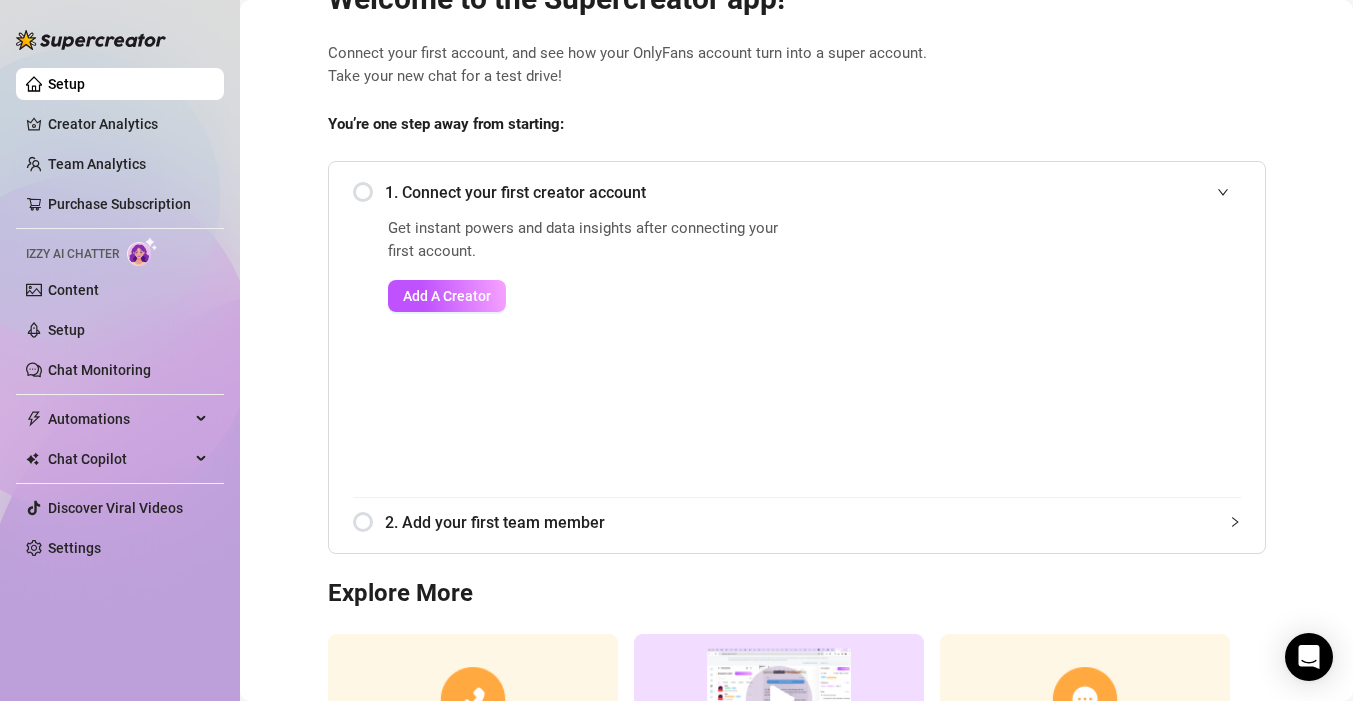 scroll, scrollTop: 47, scrollLeft: 0, axis: vertical 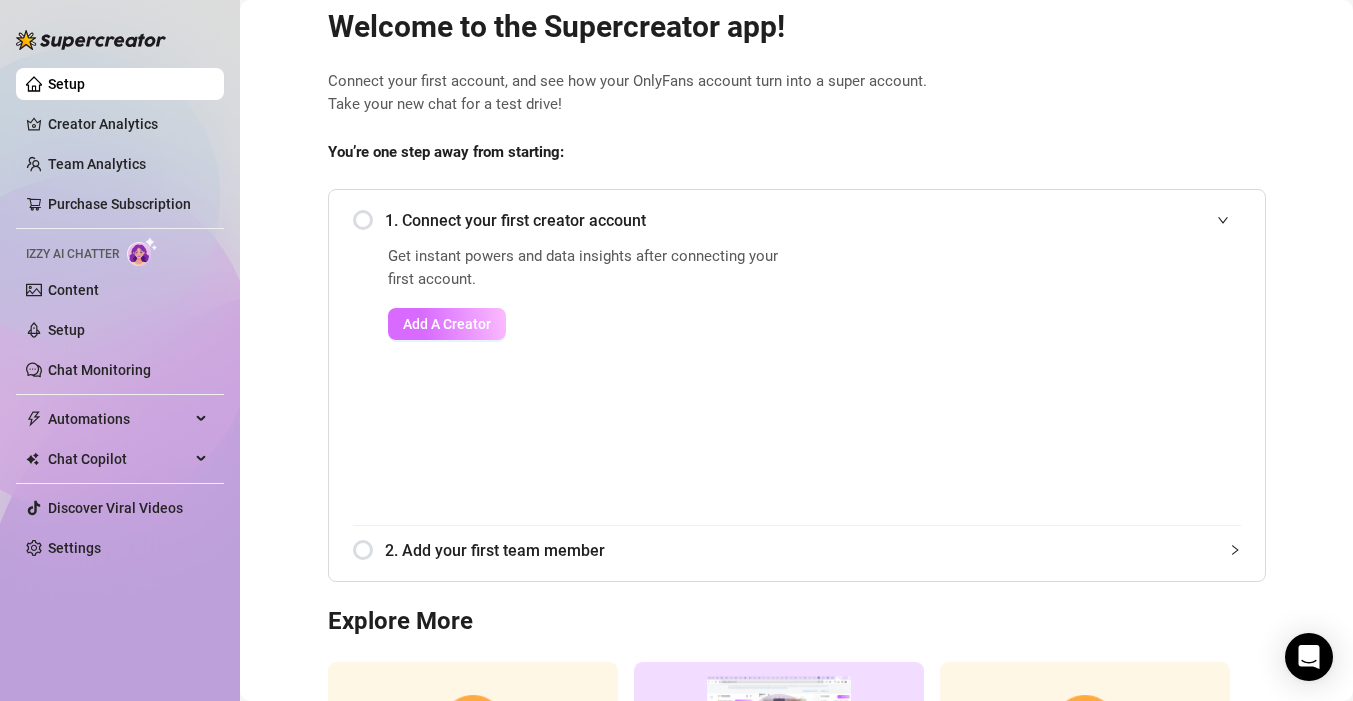 click on "Add A Creator" at bounding box center (447, 324) 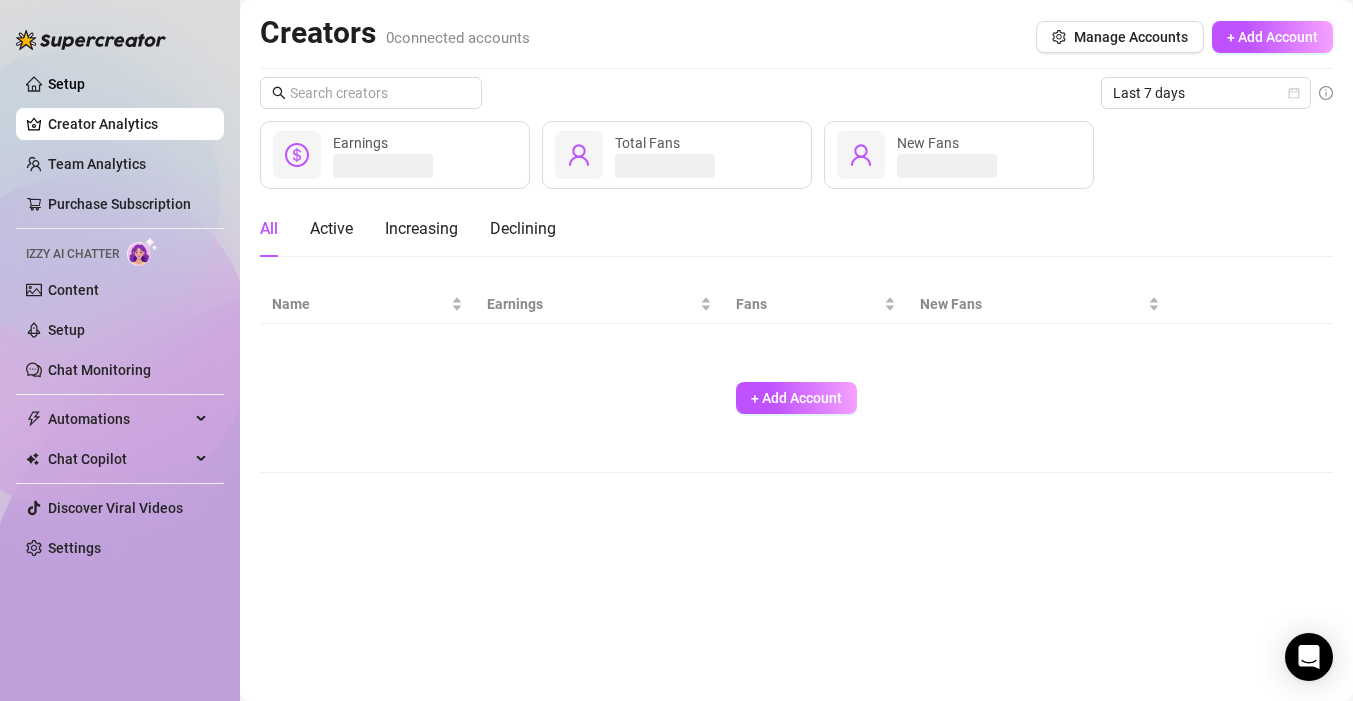 scroll, scrollTop: 0, scrollLeft: 0, axis: both 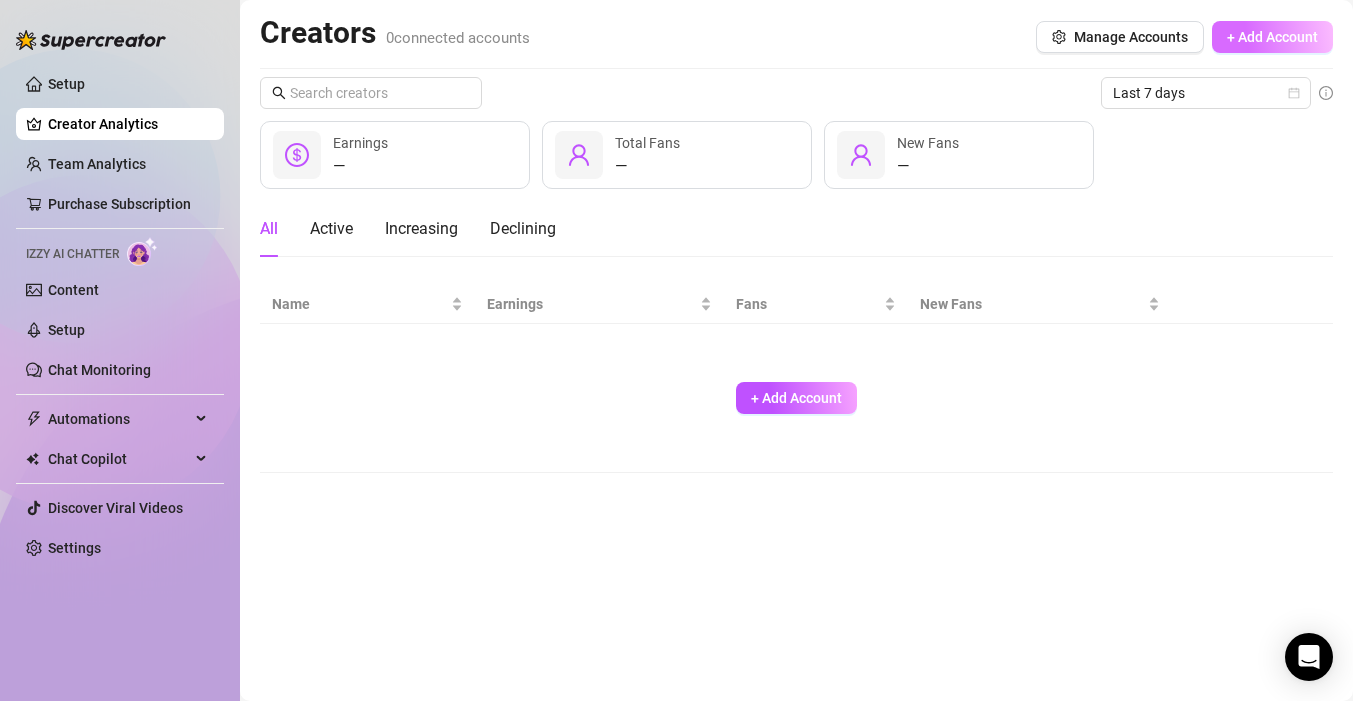 click on "+ Add Account" at bounding box center [1272, 37] 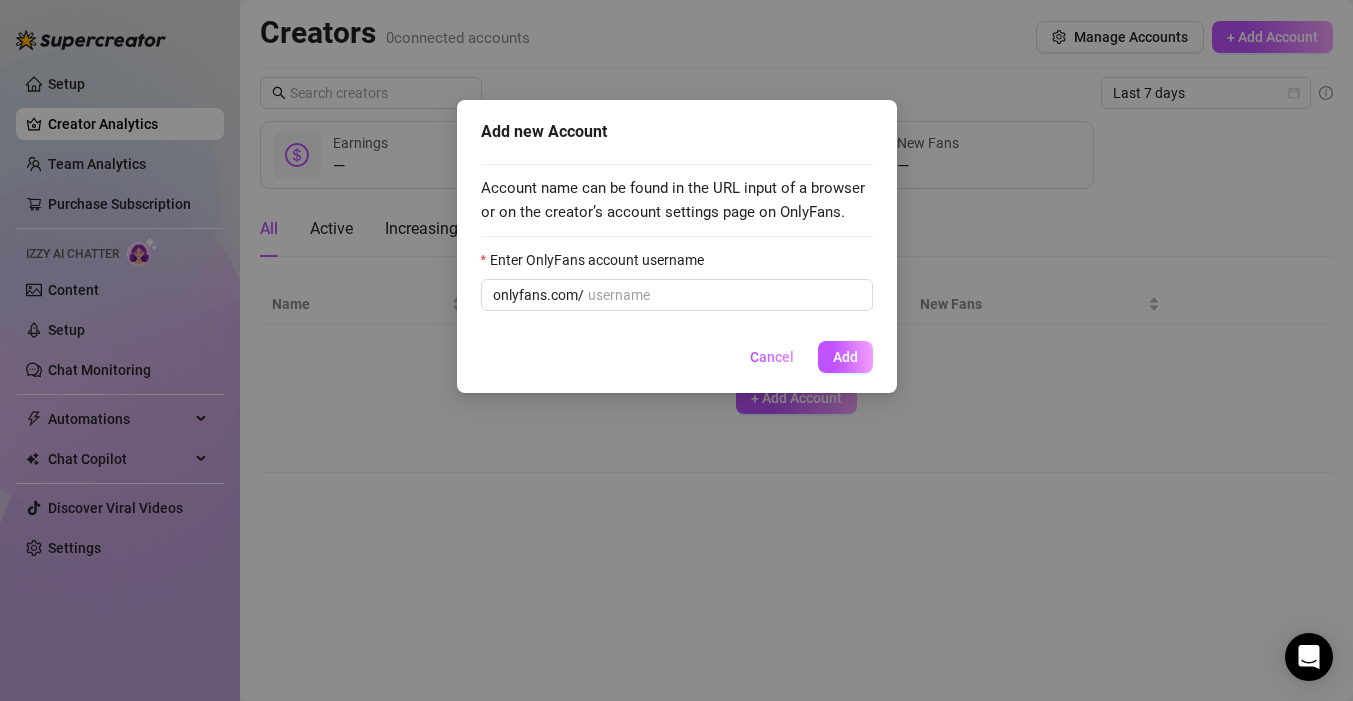 click on "Account name can be found in the URL input of a browser or on the creator’s account settings page on OnlyFans. Enter OnlyFans account username onlyfans.com/" at bounding box center (677, 240) 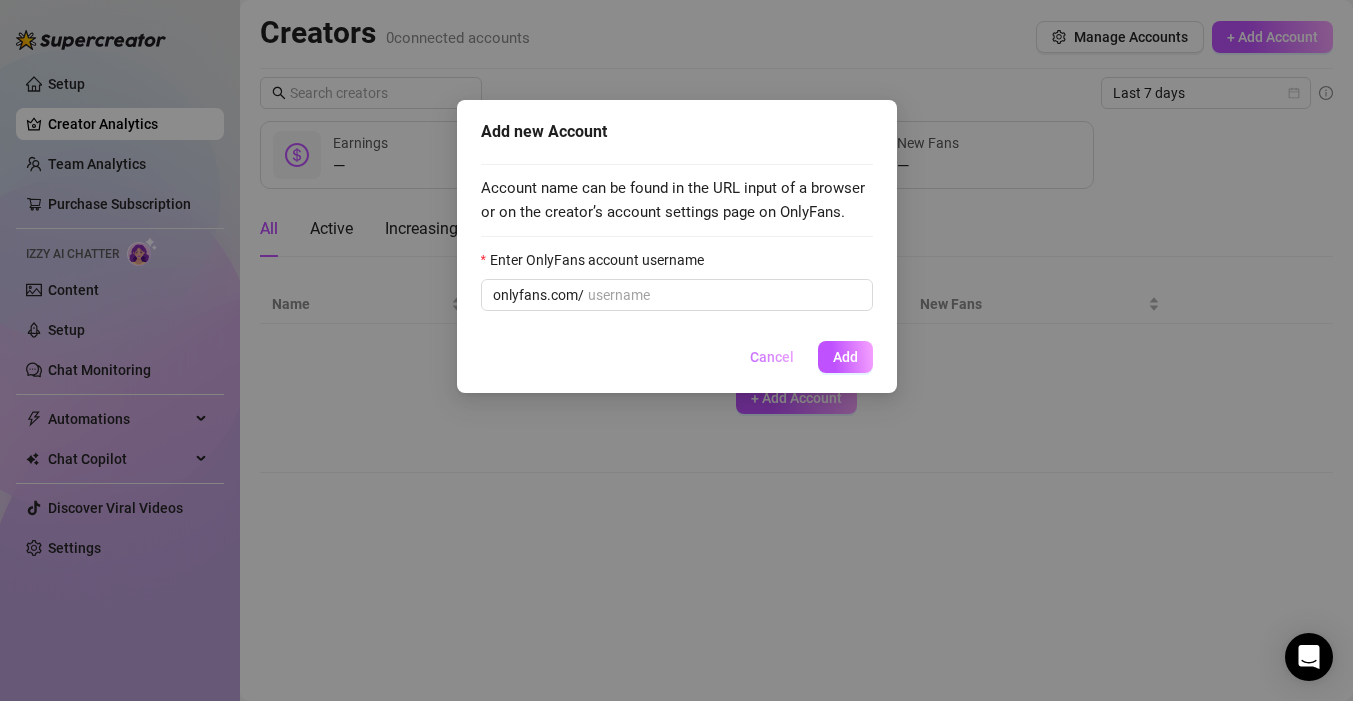 click on "Cancel" at bounding box center [772, 357] 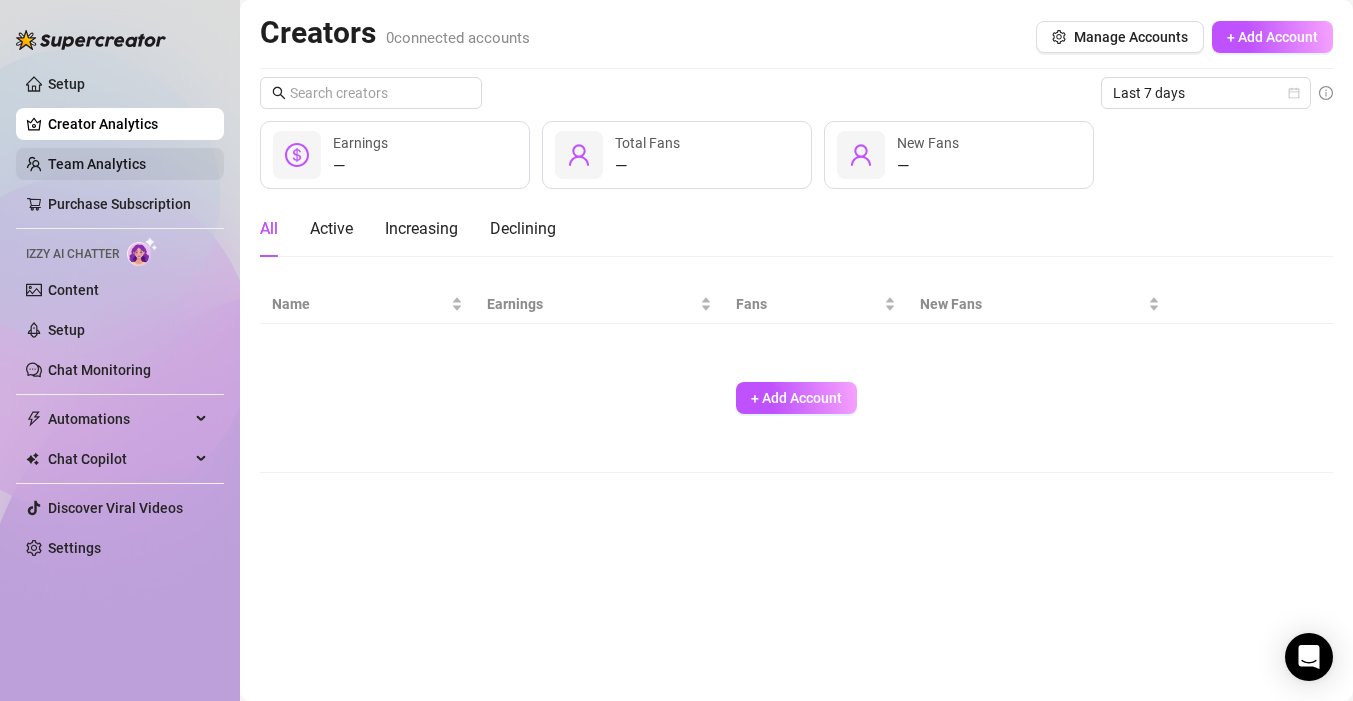 click on "Team Analytics" at bounding box center [97, 164] 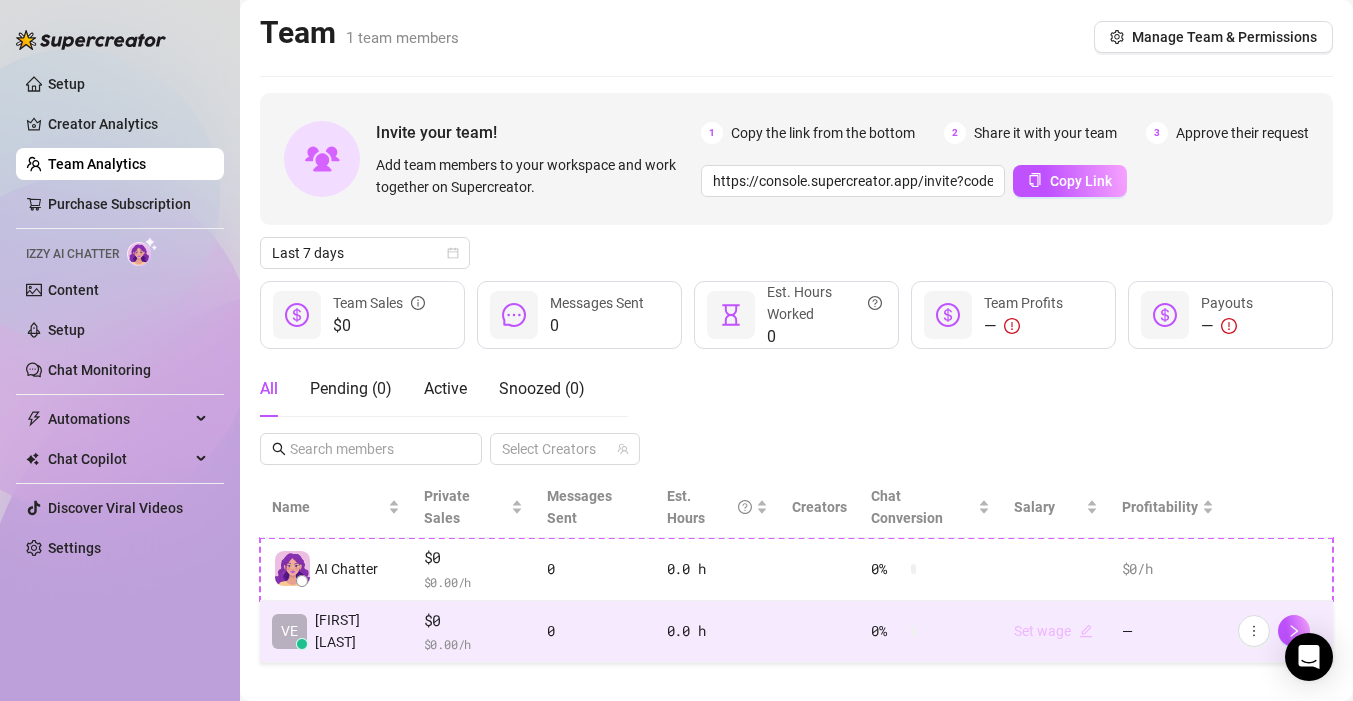click on "Set wage" at bounding box center (1053, 631) 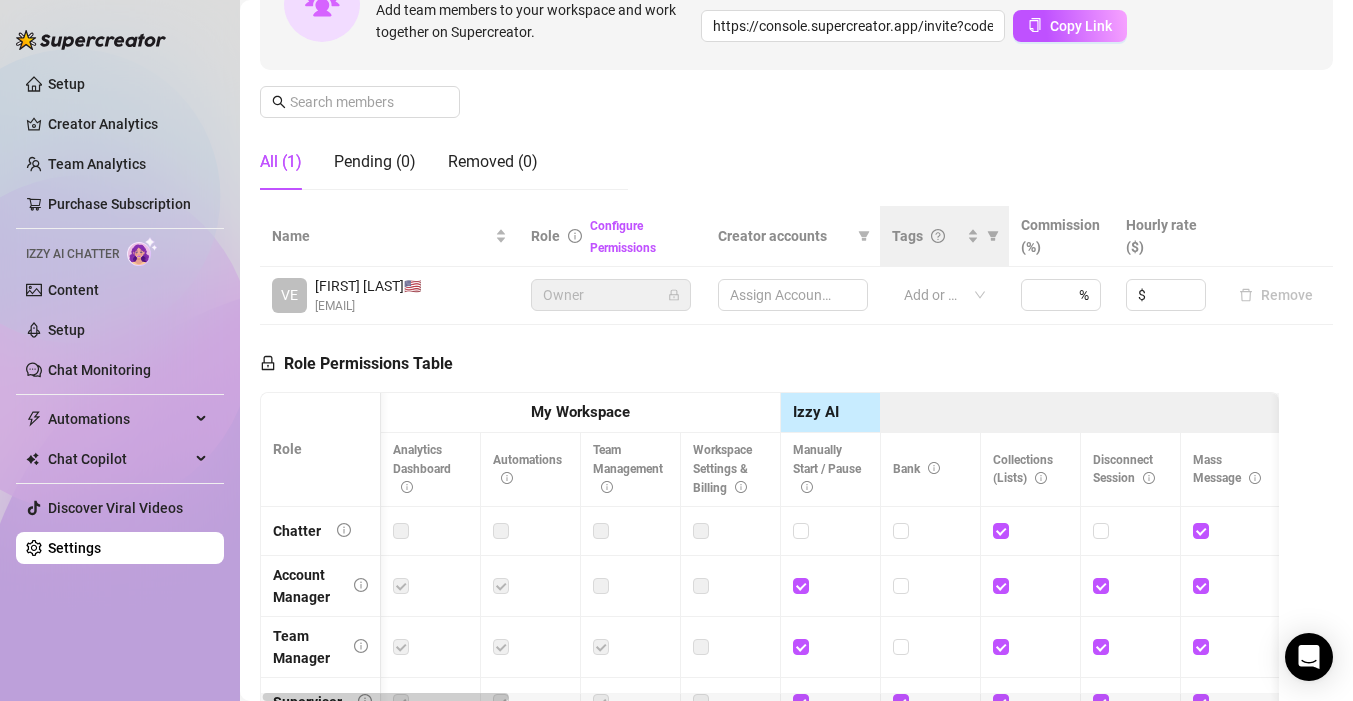 scroll, scrollTop: 280, scrollLeft: 0, axis: vertical 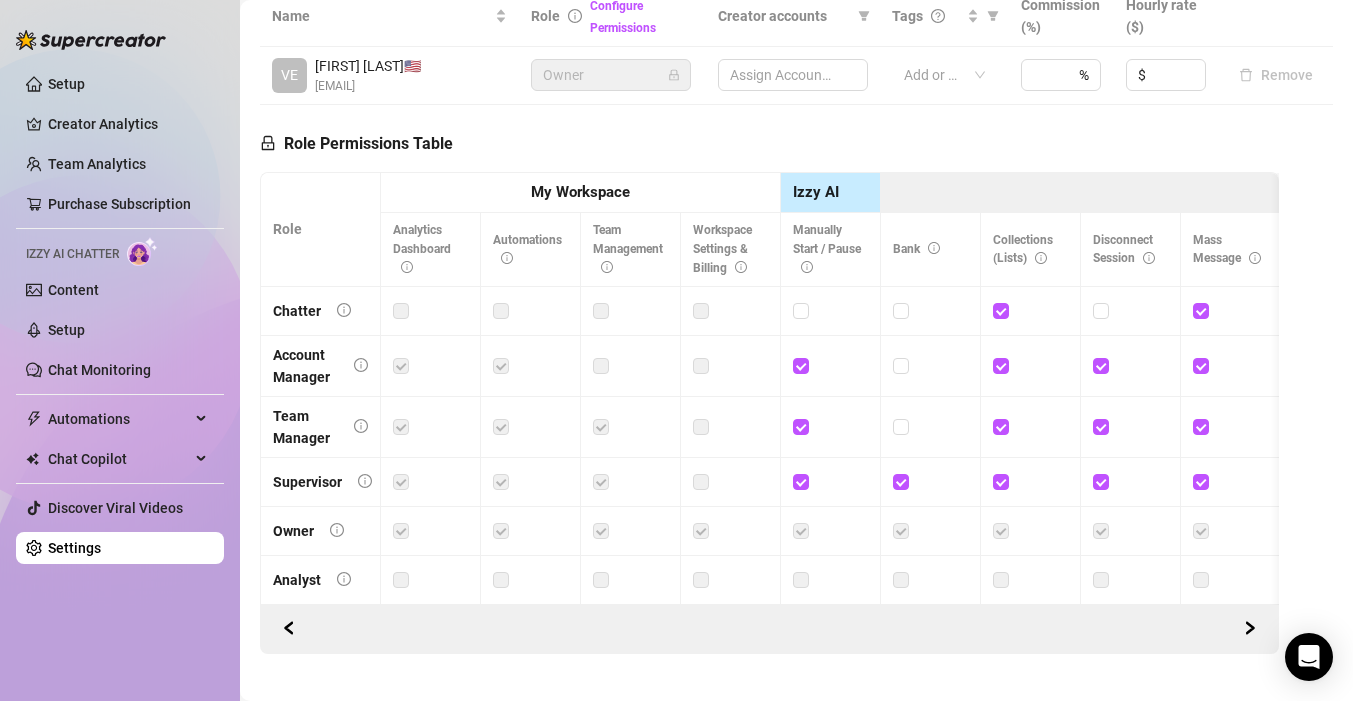 click on "Bank" at bounding box center [916, 249] 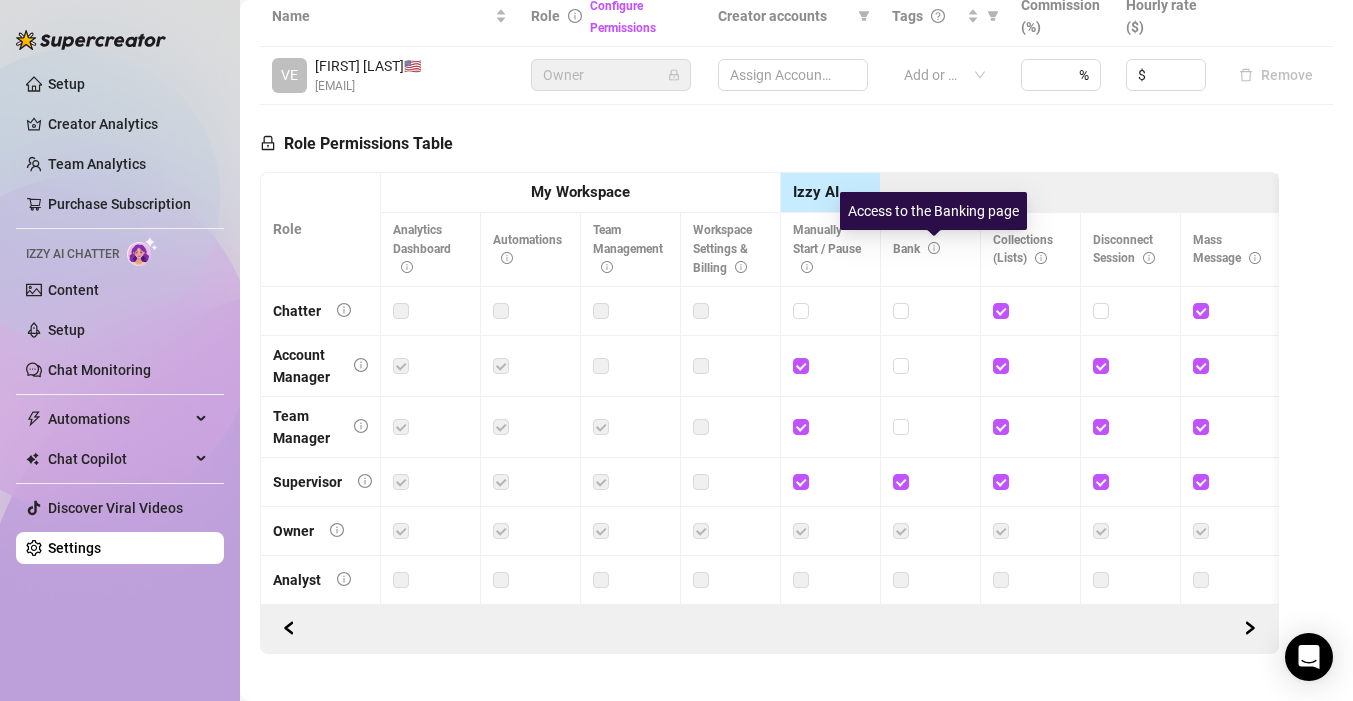 click 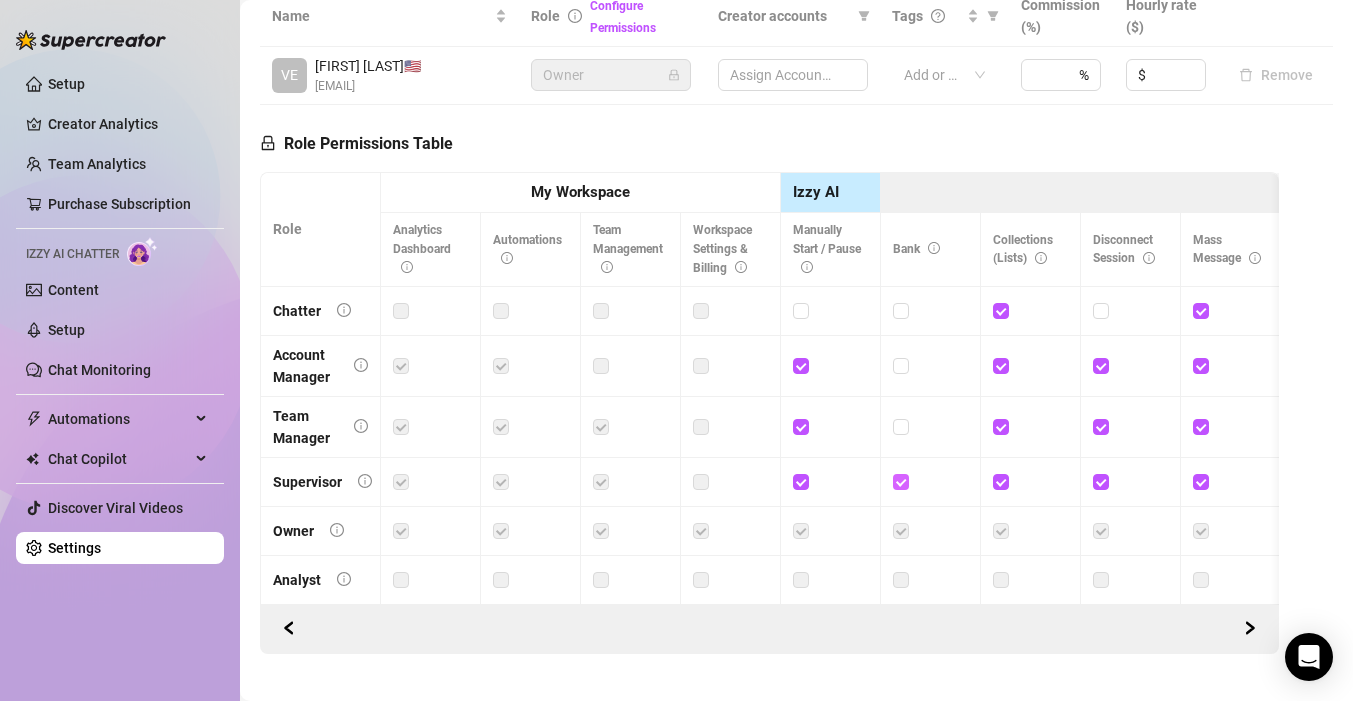 click at bounding box center [900, 481] 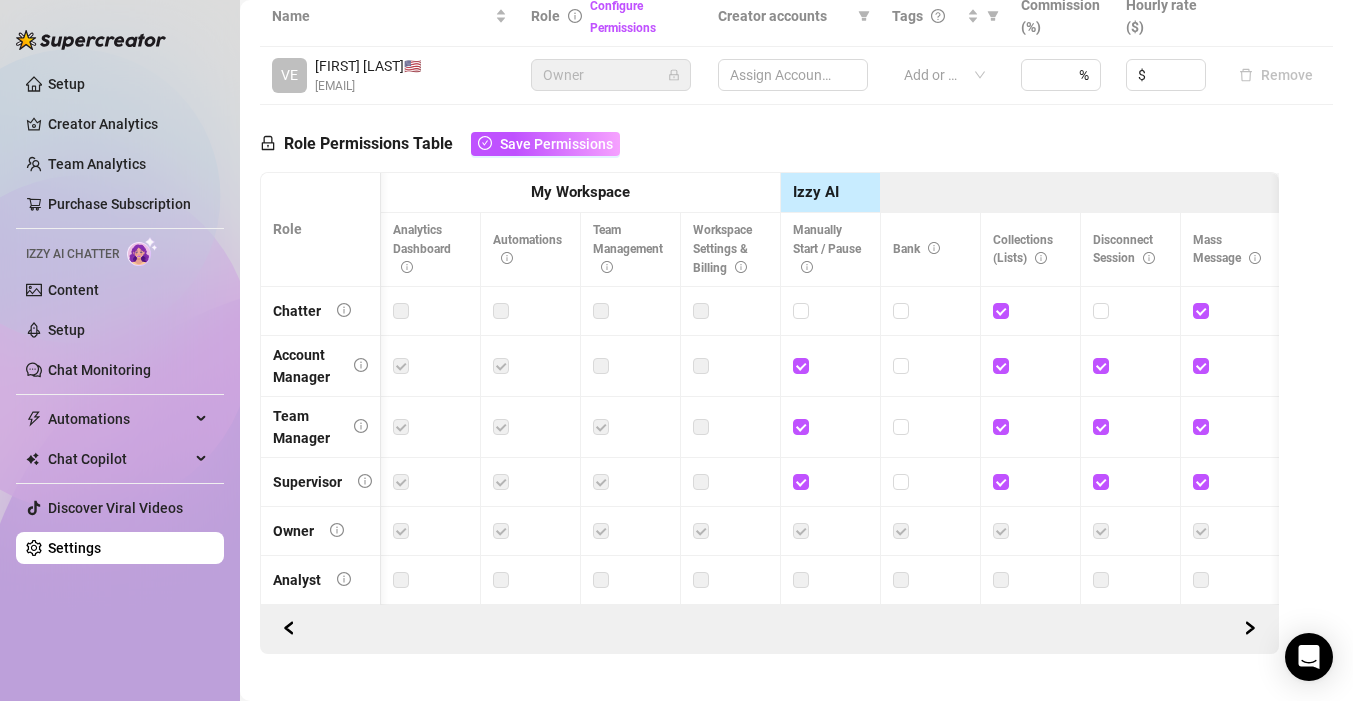 scroll, scrollTop: 0, scrollLeft: 72, axis: horizontal 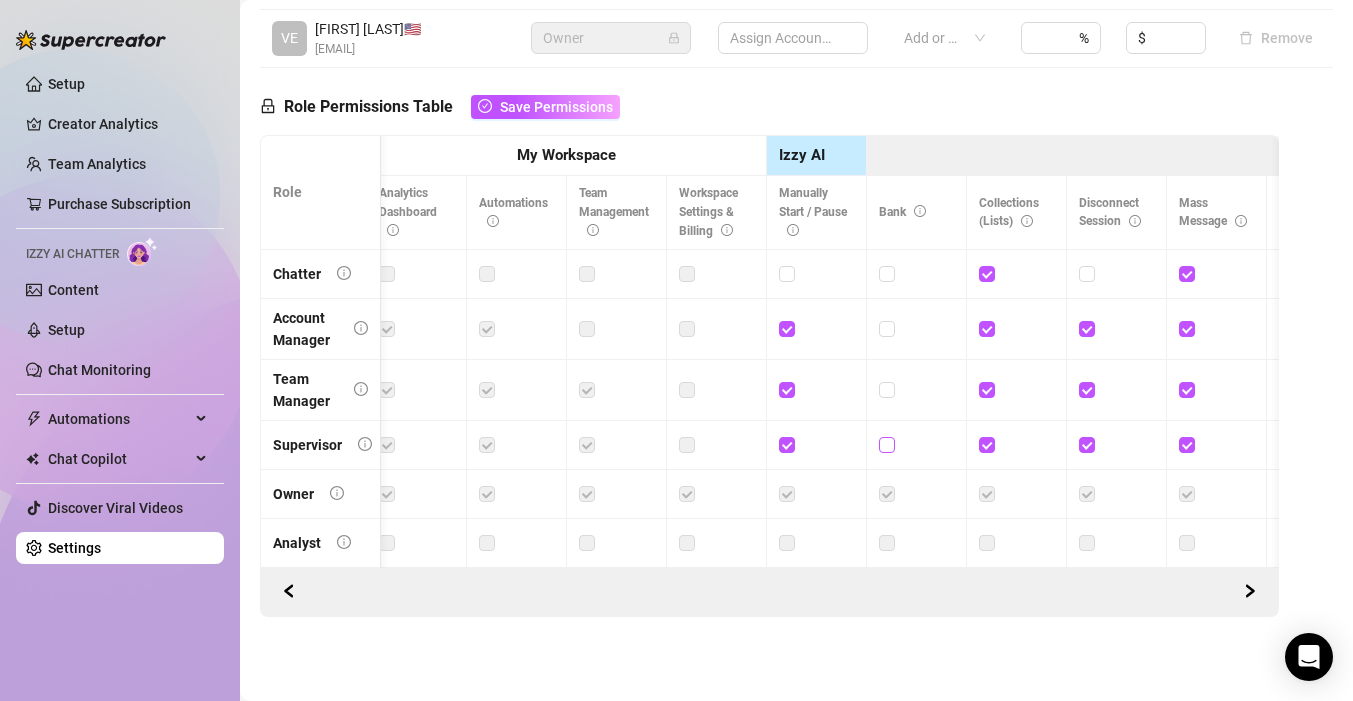 click at bounding box center [887, 445] 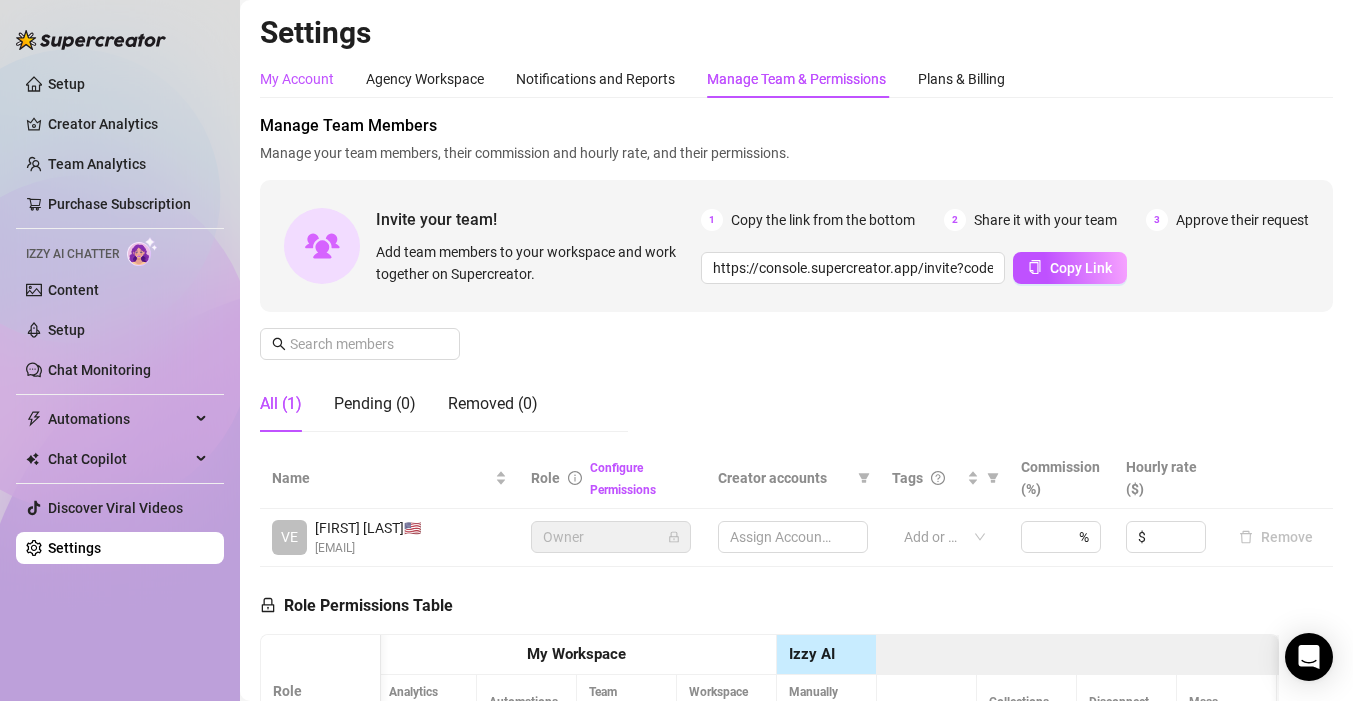click on "My Account" at bounding box center (297, 79) 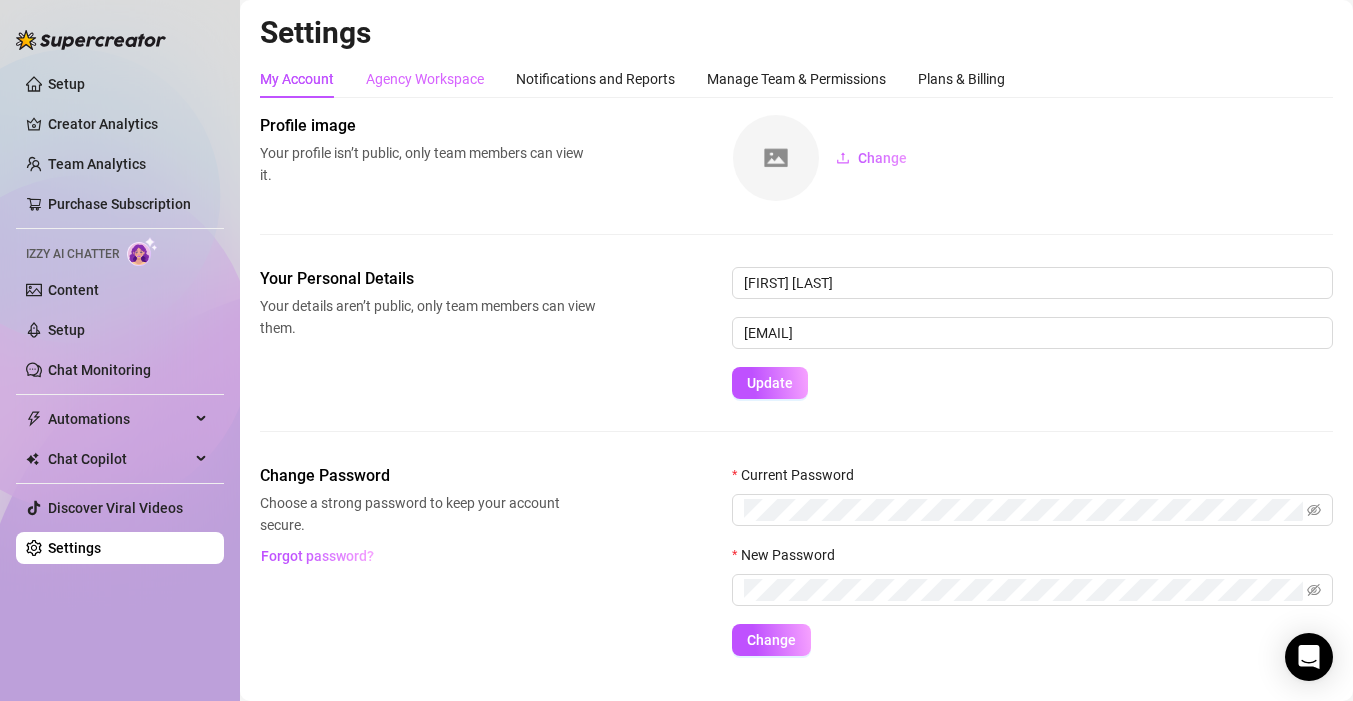 click on "Agency Workspace" at bounding box center [425, 79] 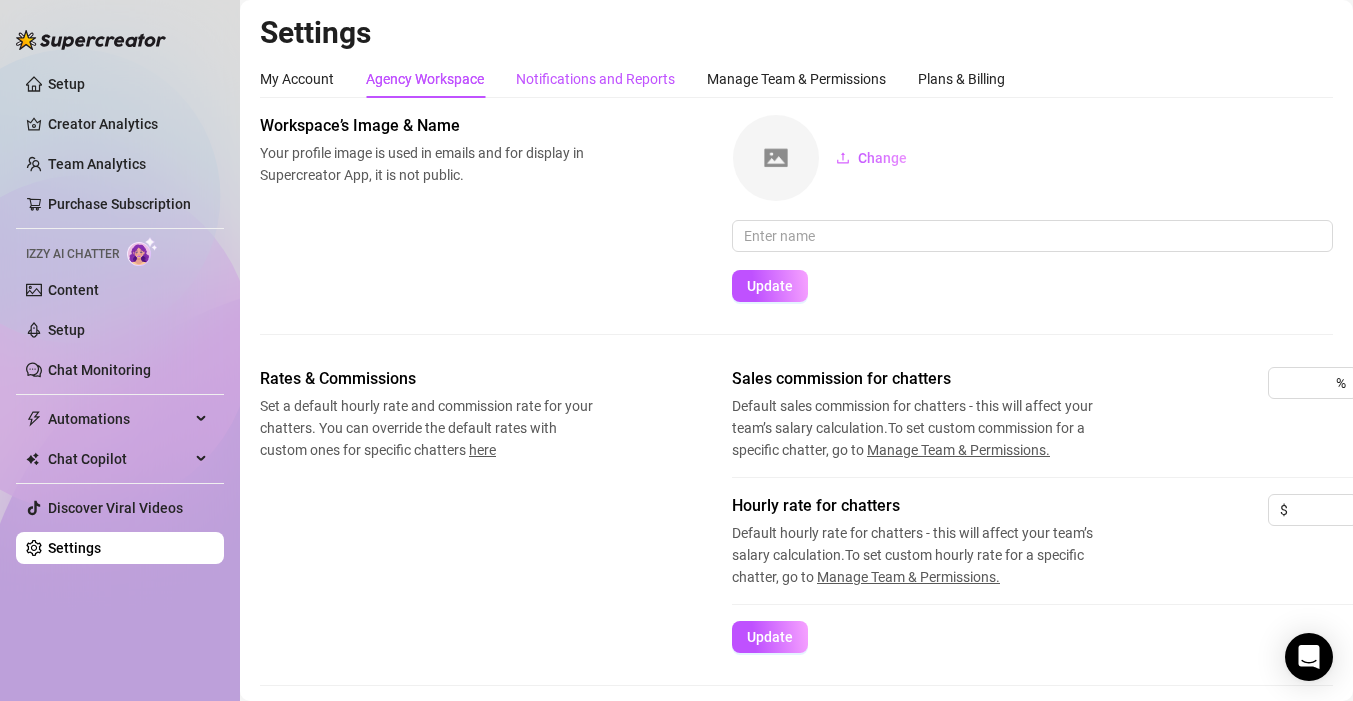 click on "Notifications and Reports" at bounding box center [595, 79] 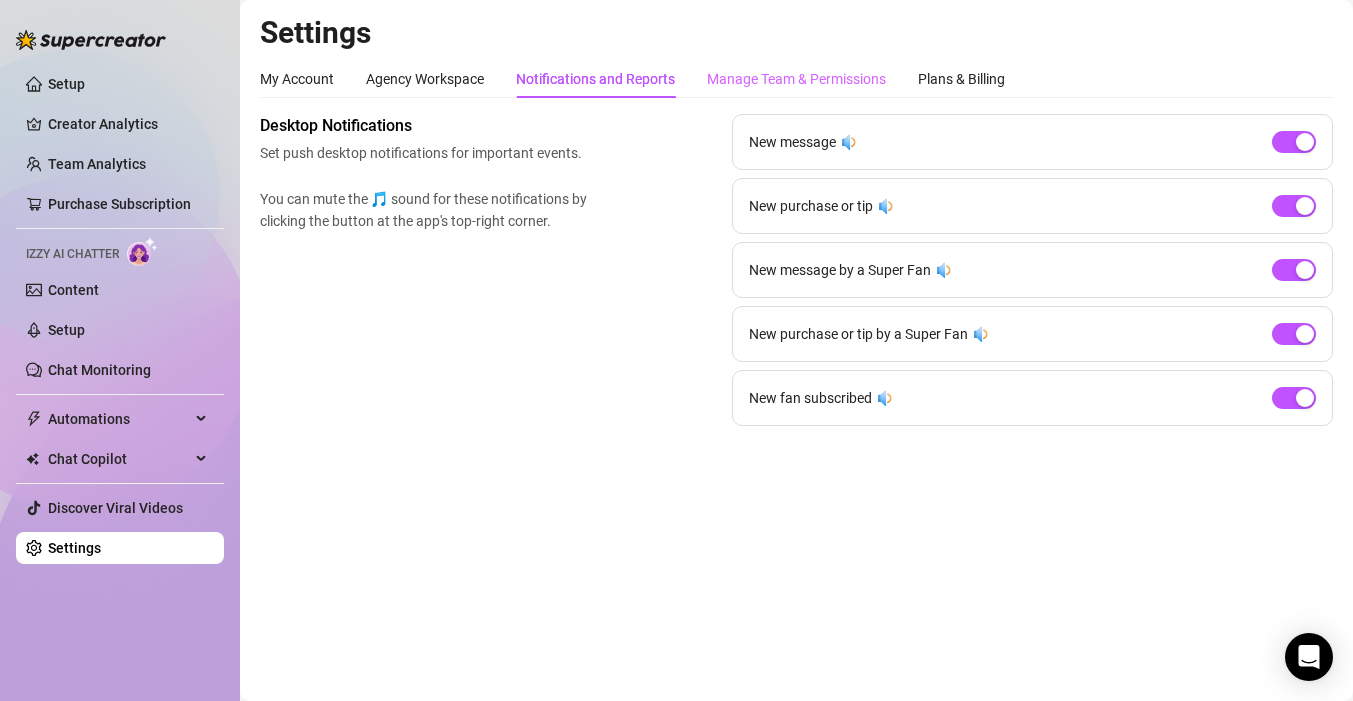 click on "Manage Team & Permissions" at bounding box center [796, 79] 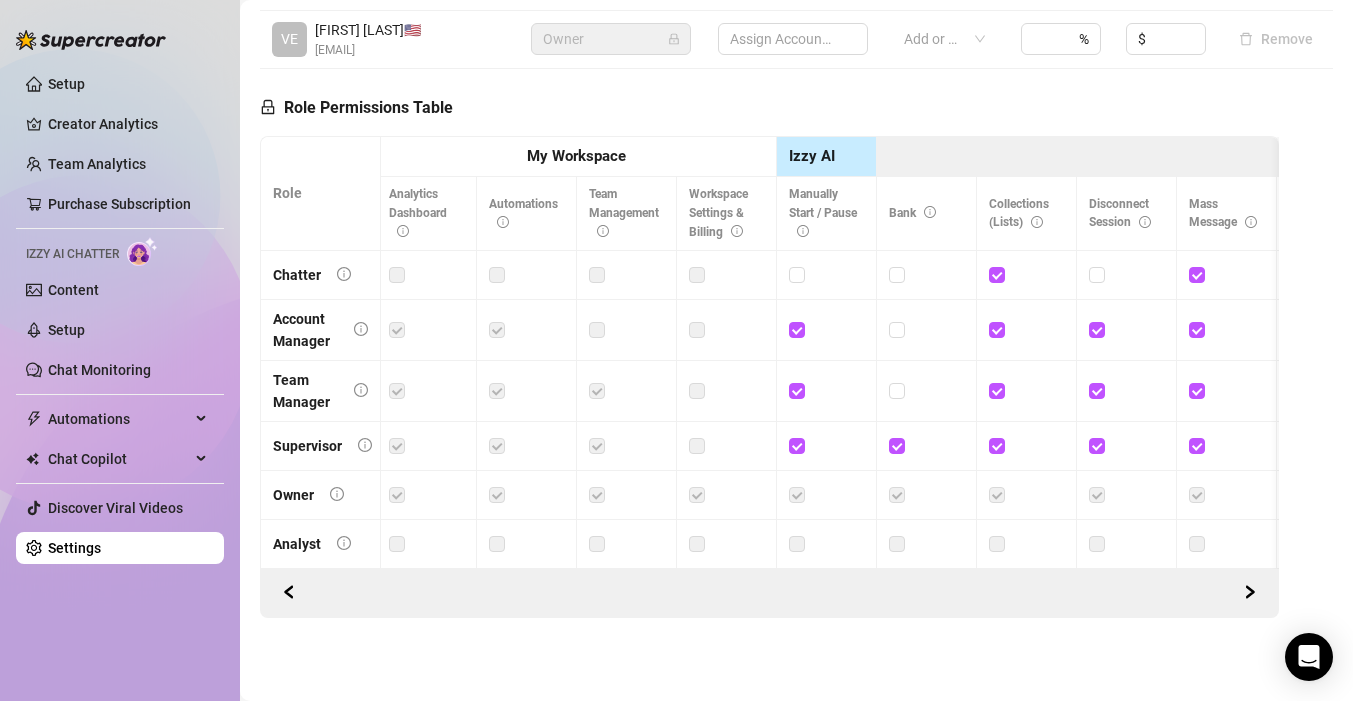 scroll, scrollTop: 0, scrollLeft: 0, axis: both 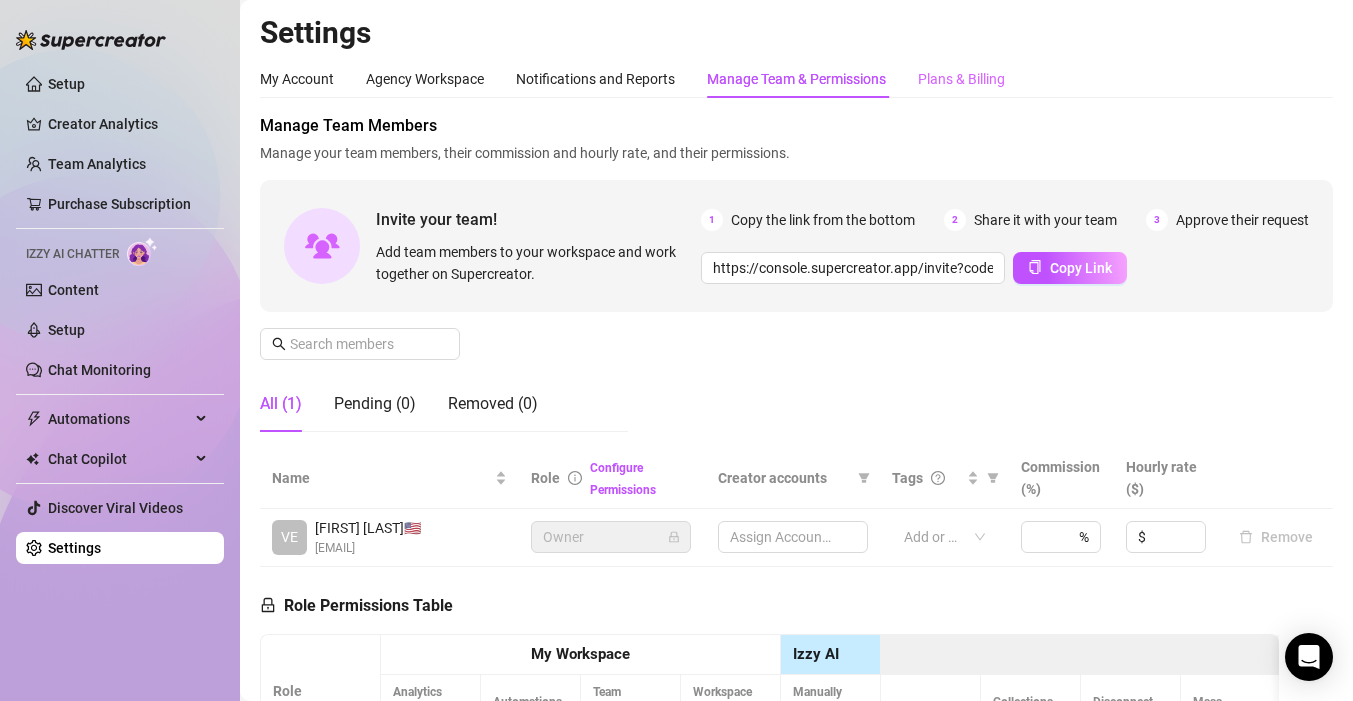click on "Plans & Billing" at bounding box center (961, 79) 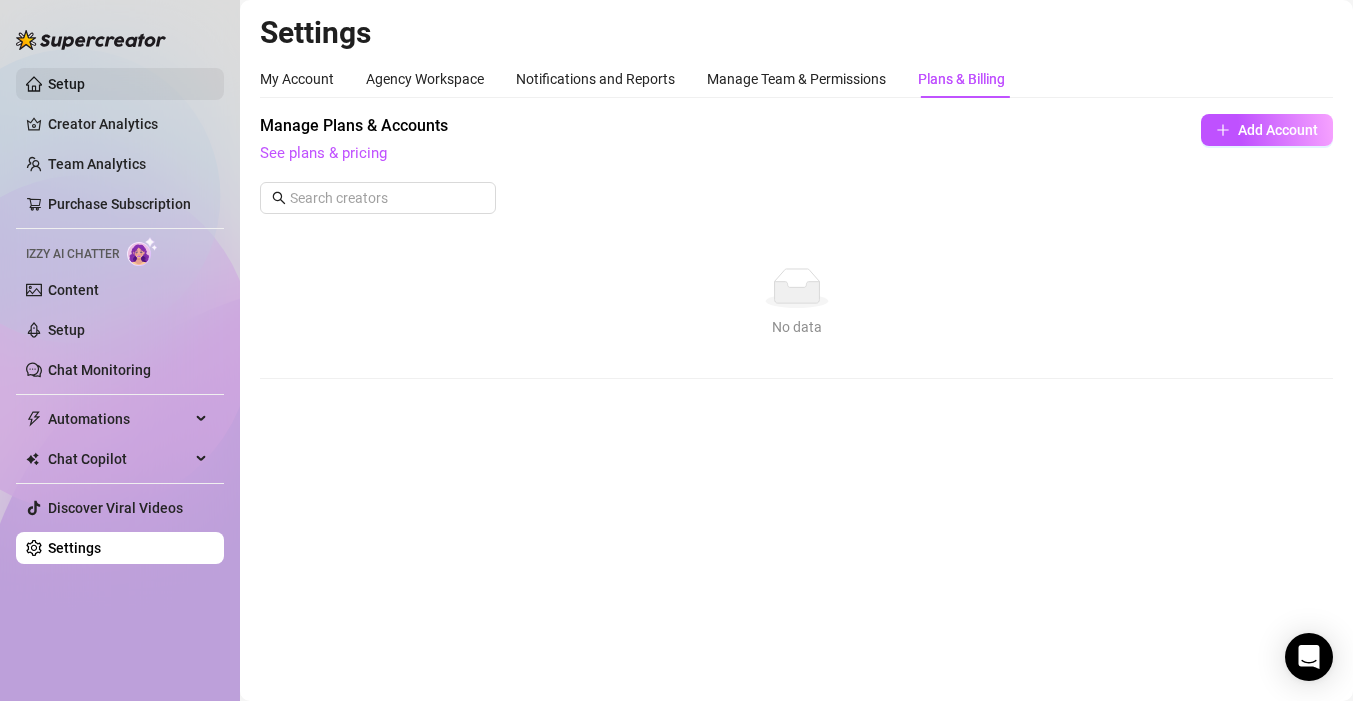 click on "Setup" at bounding box center (66, 84) 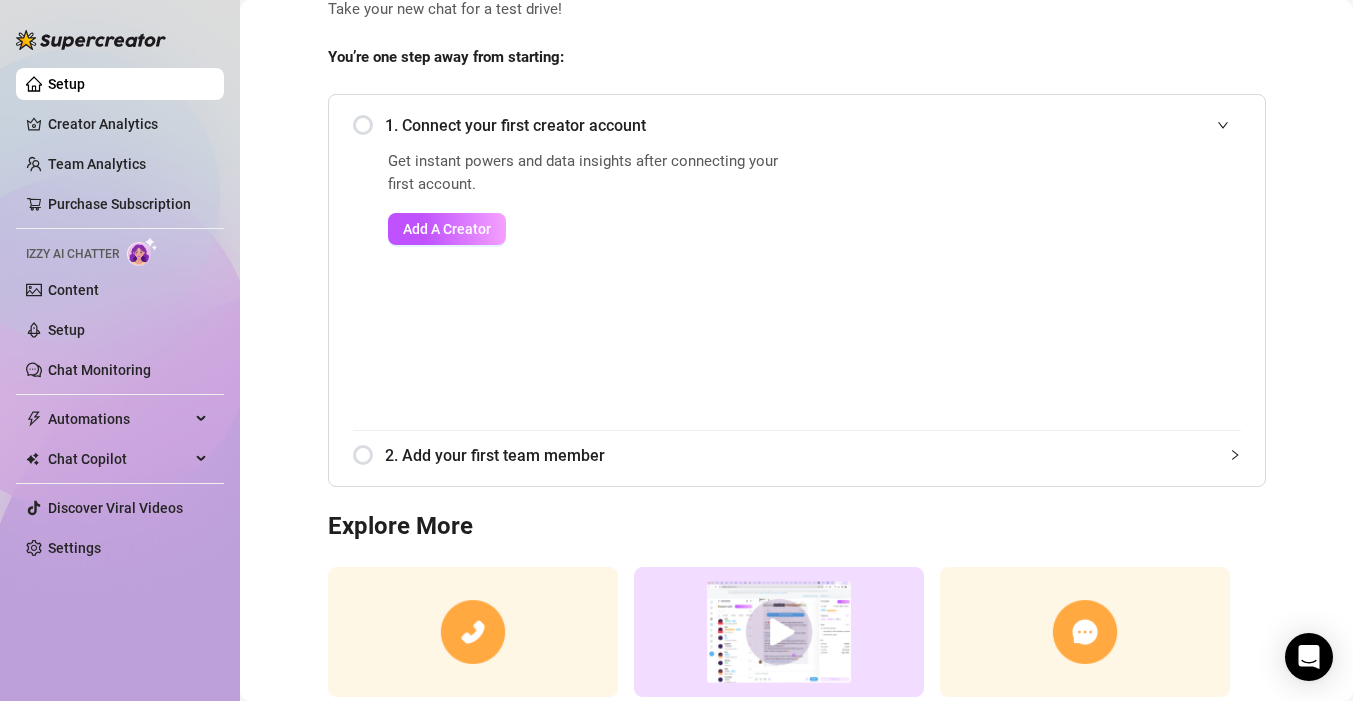 scroll, scrollTop: 0, scrollLeft: 0, axis: both 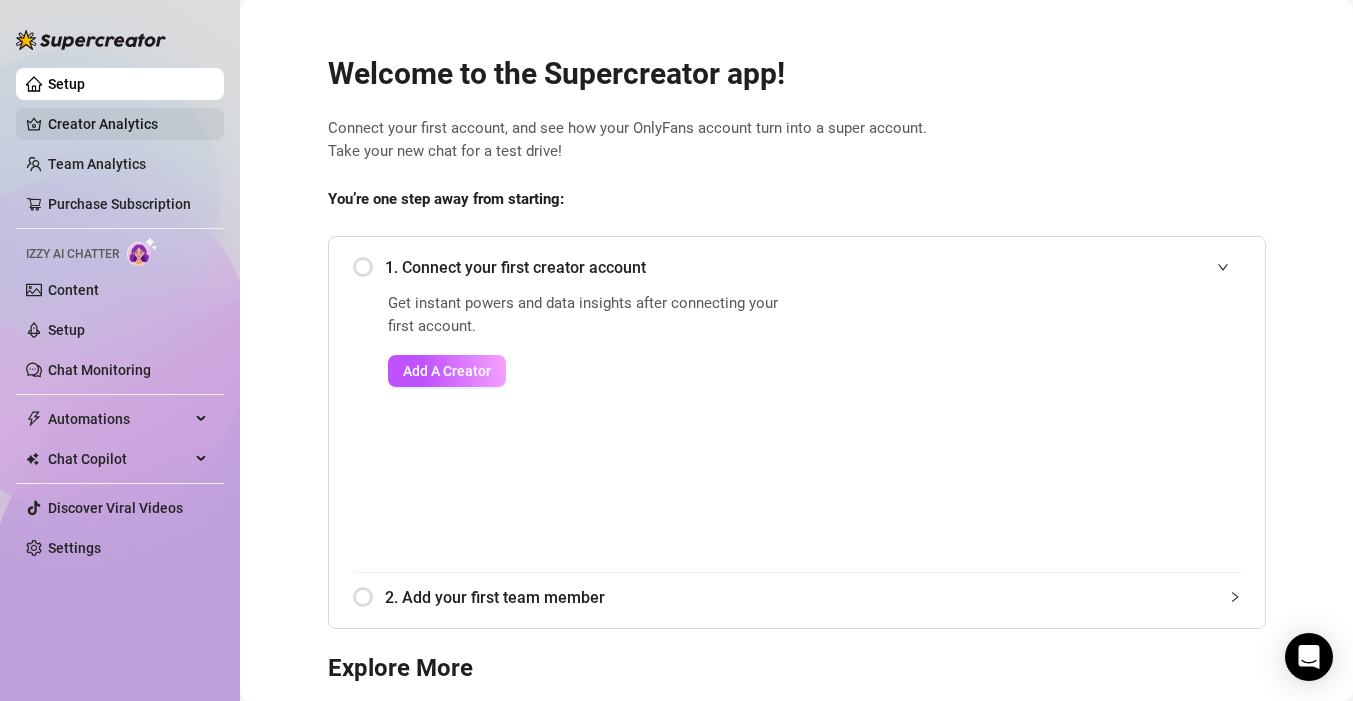 click on "Creator Analytics" at bounding box center (128, 124) 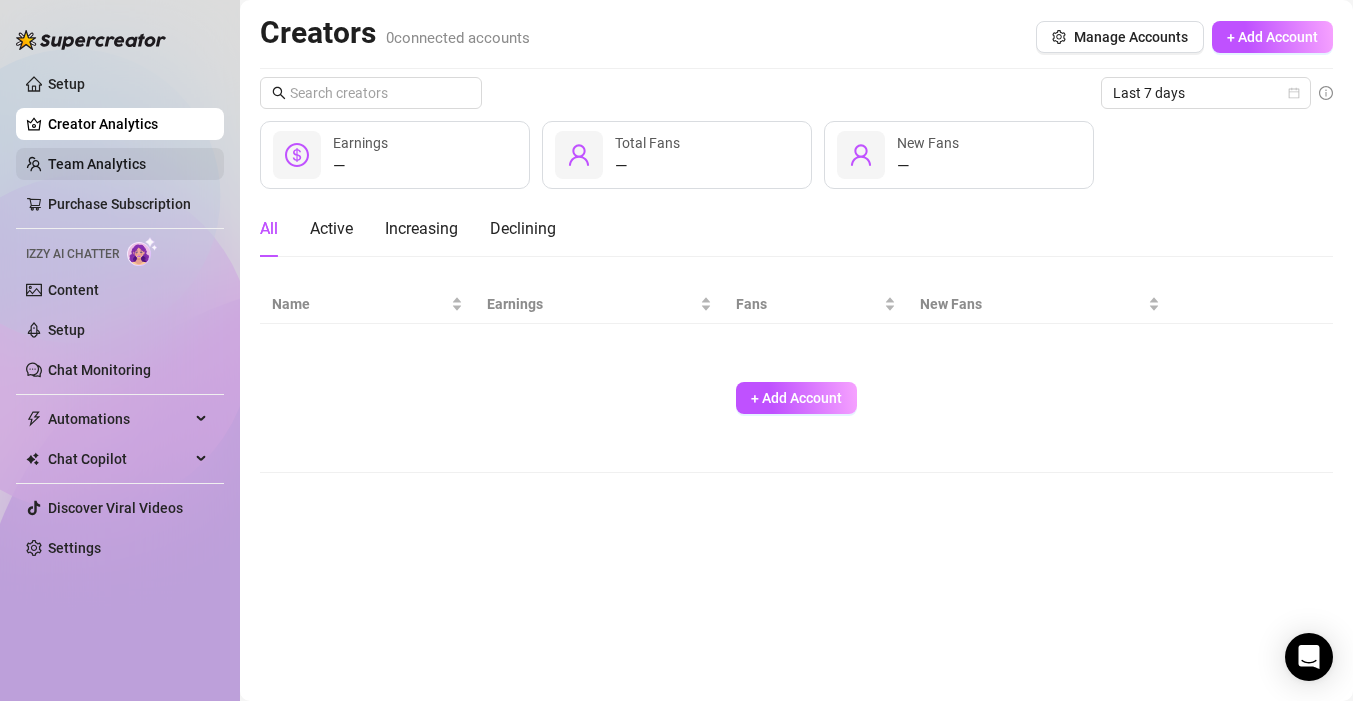 click on "Team Analytics" at bounding box center [97, 164] 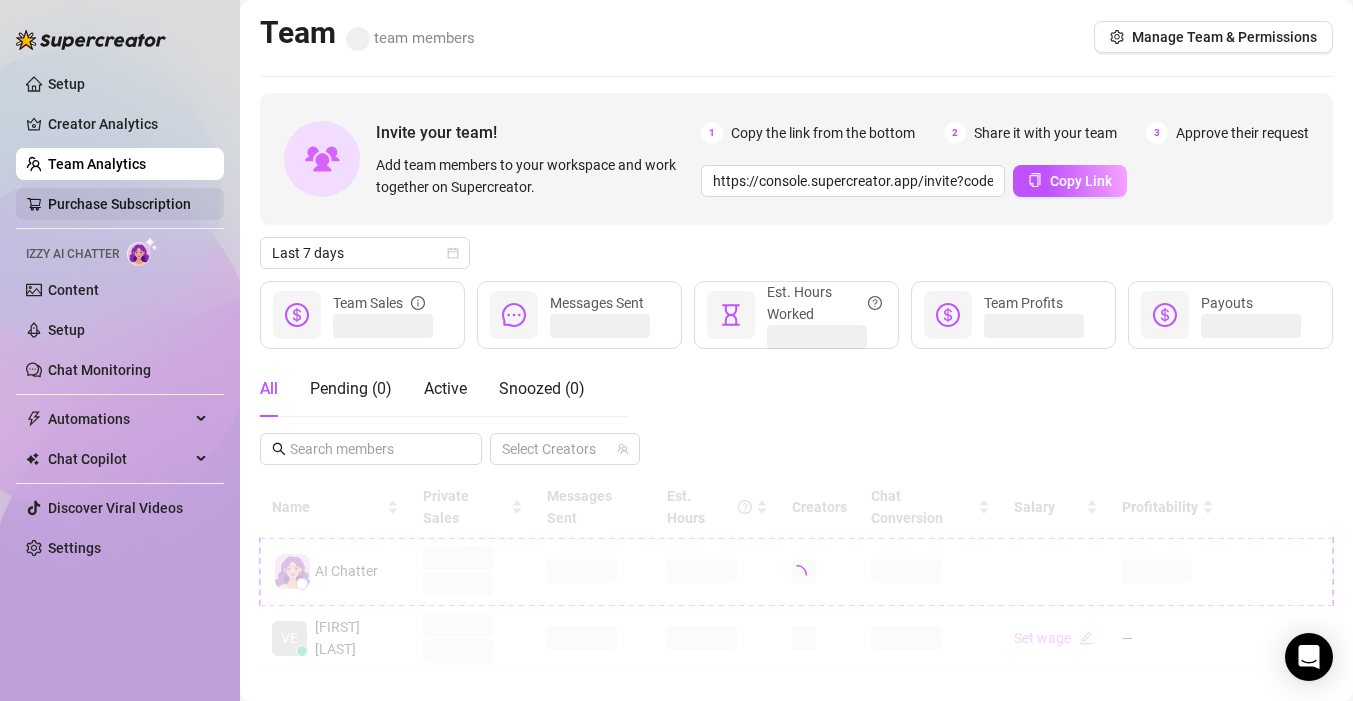 click on "Purchase Subscription" at bounding box center (119, 204) 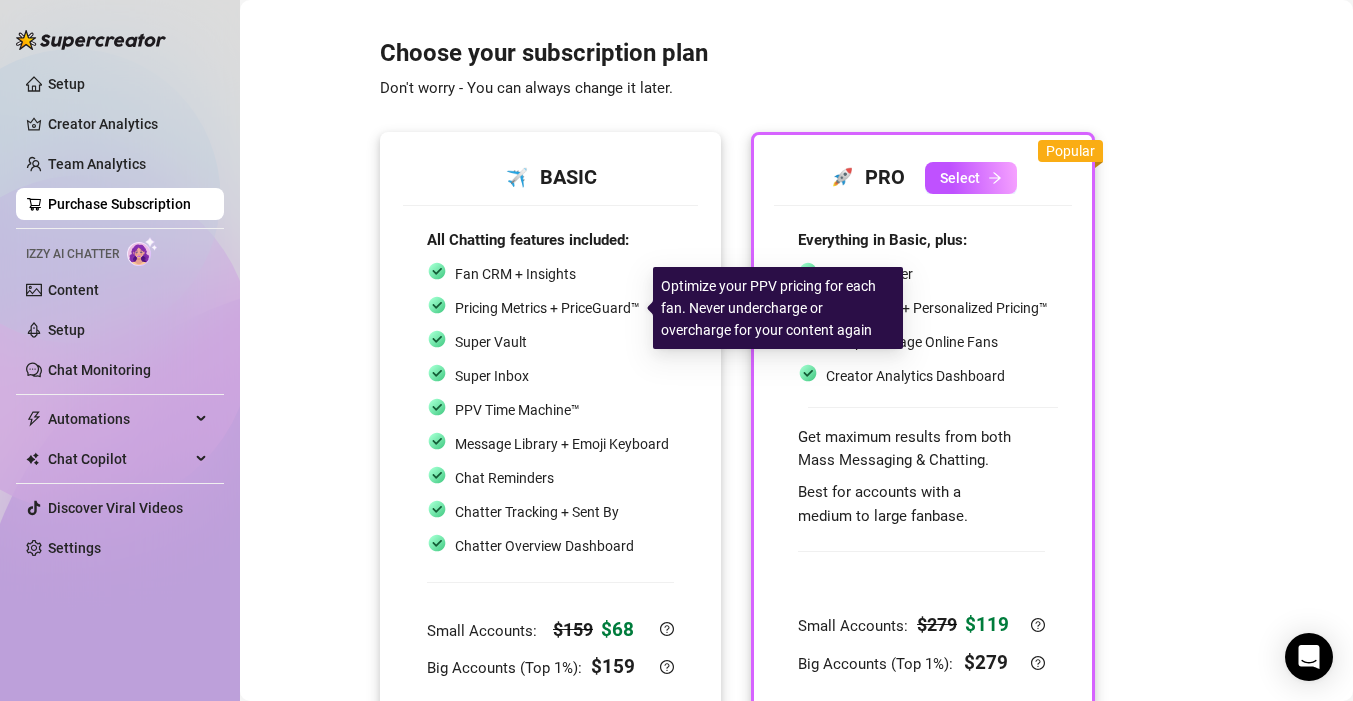 scroll, scrollTop: 136, scrollLeft: 0, axis: vertical 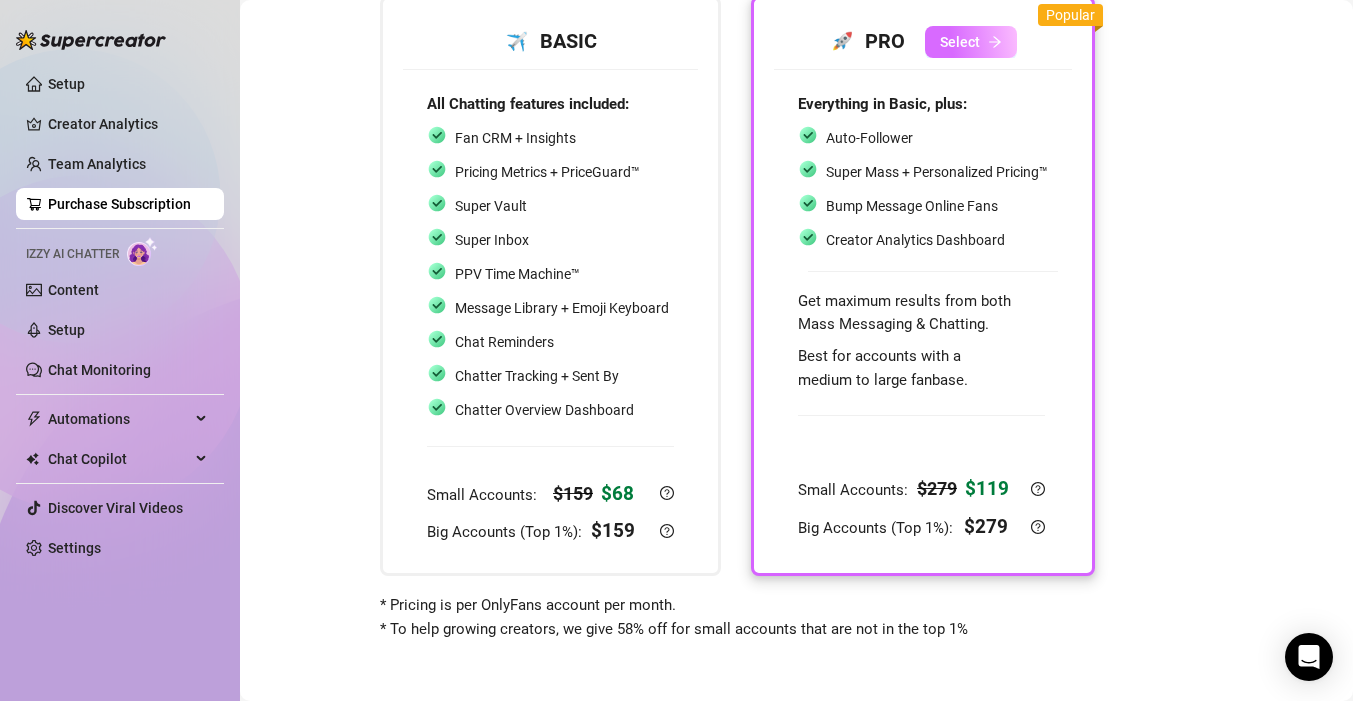 click 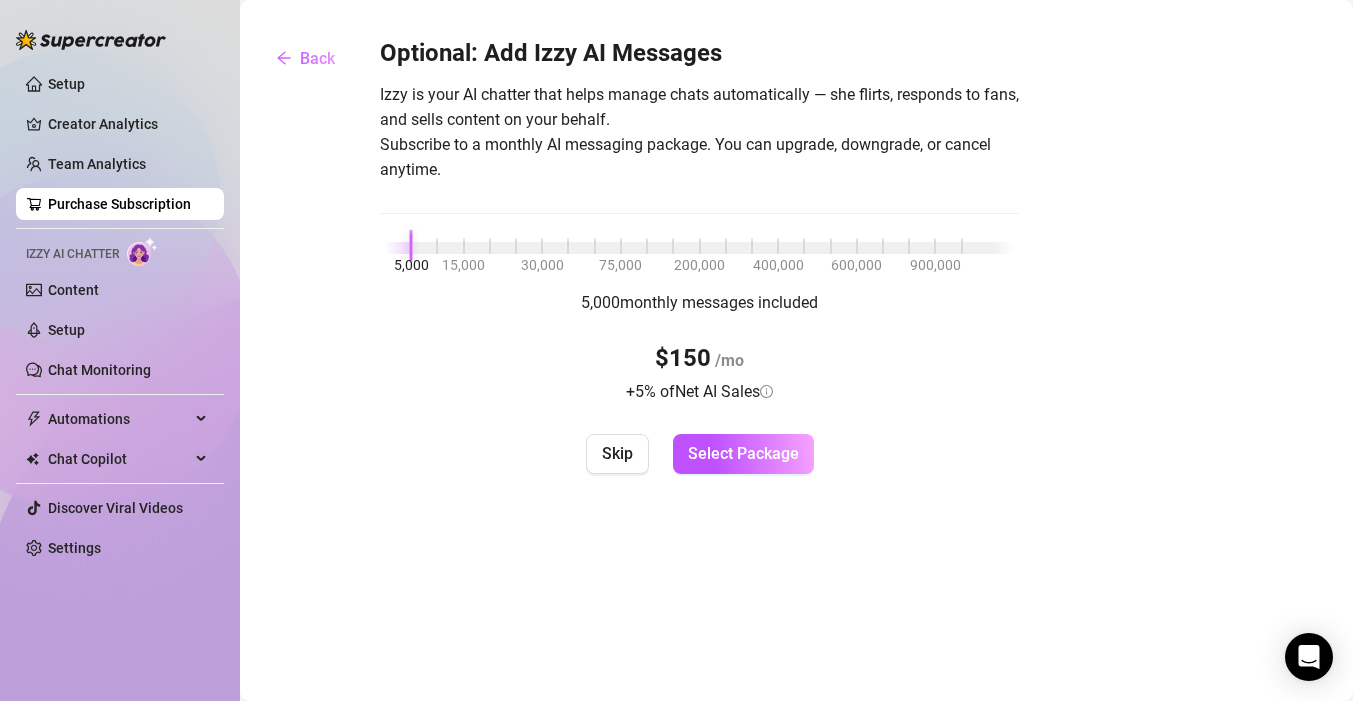 scroll, scrollTop: 0, scrollLeft: 0, axis: both 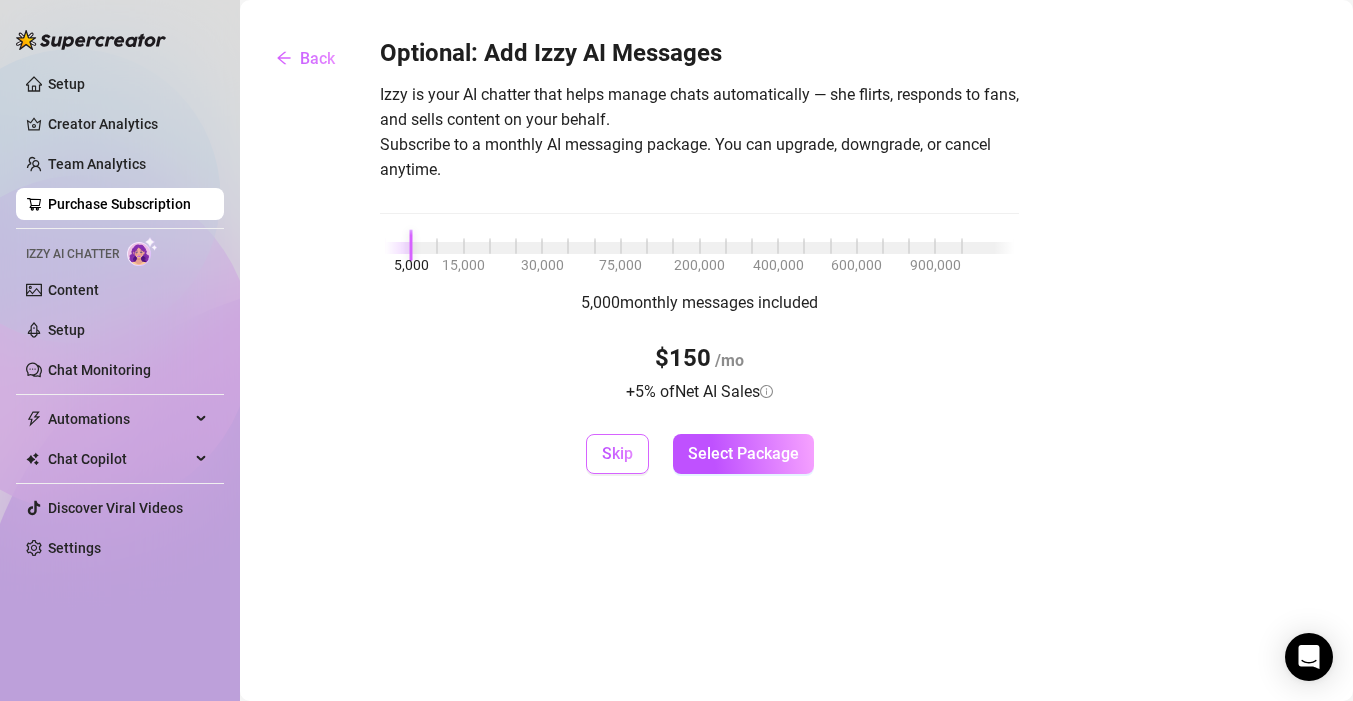 click on "Skip" at bounding box center [617, 453] 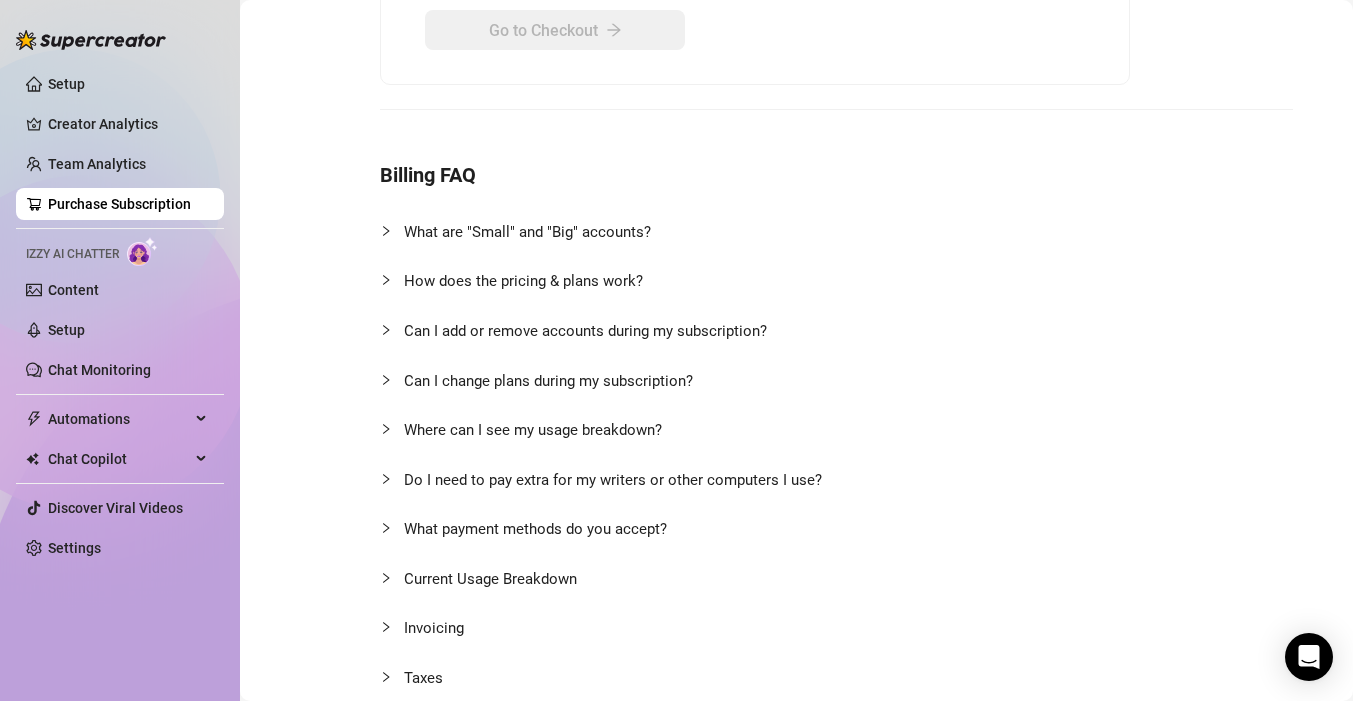 scroll, scrollTop: 399, scrollLeft: 0, axis: vertical 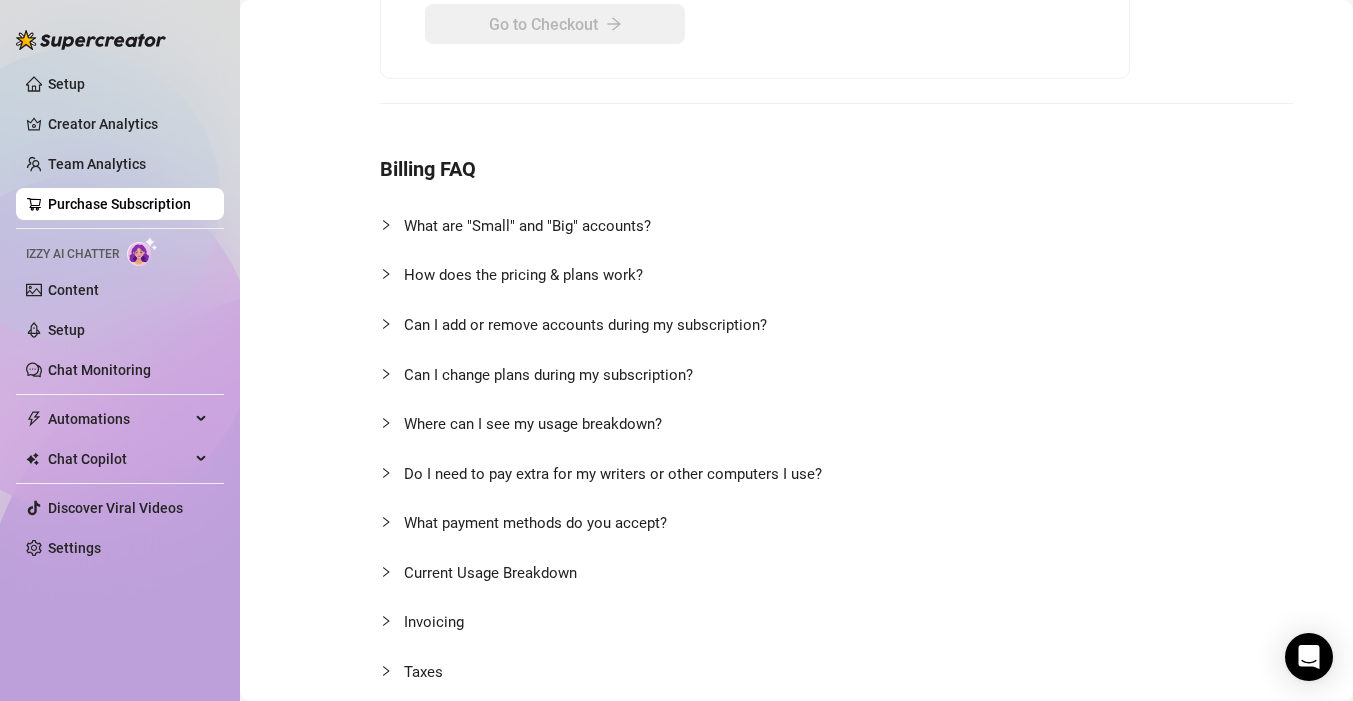 click on "Can I change plans during my subscription?" at bounding box center (709, 375) 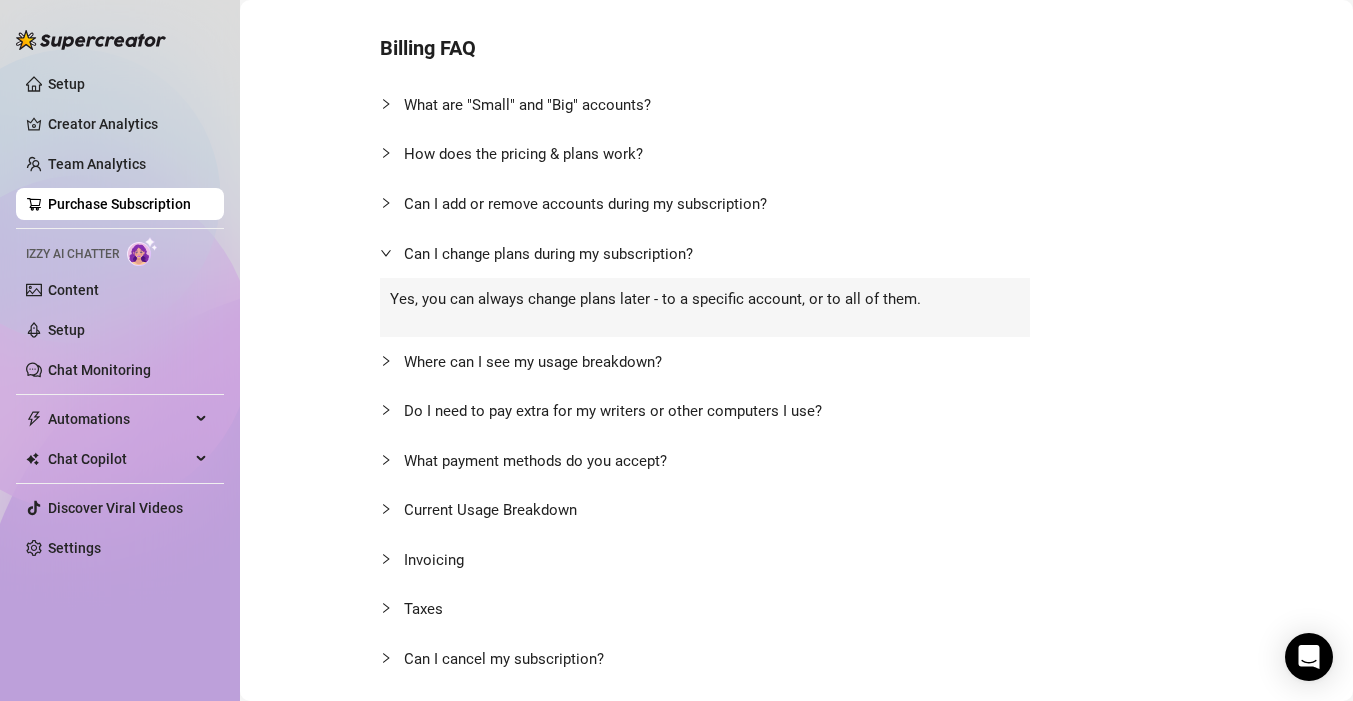scroll, scrollTop: 527, scrollLeft: 0, axis: vertical 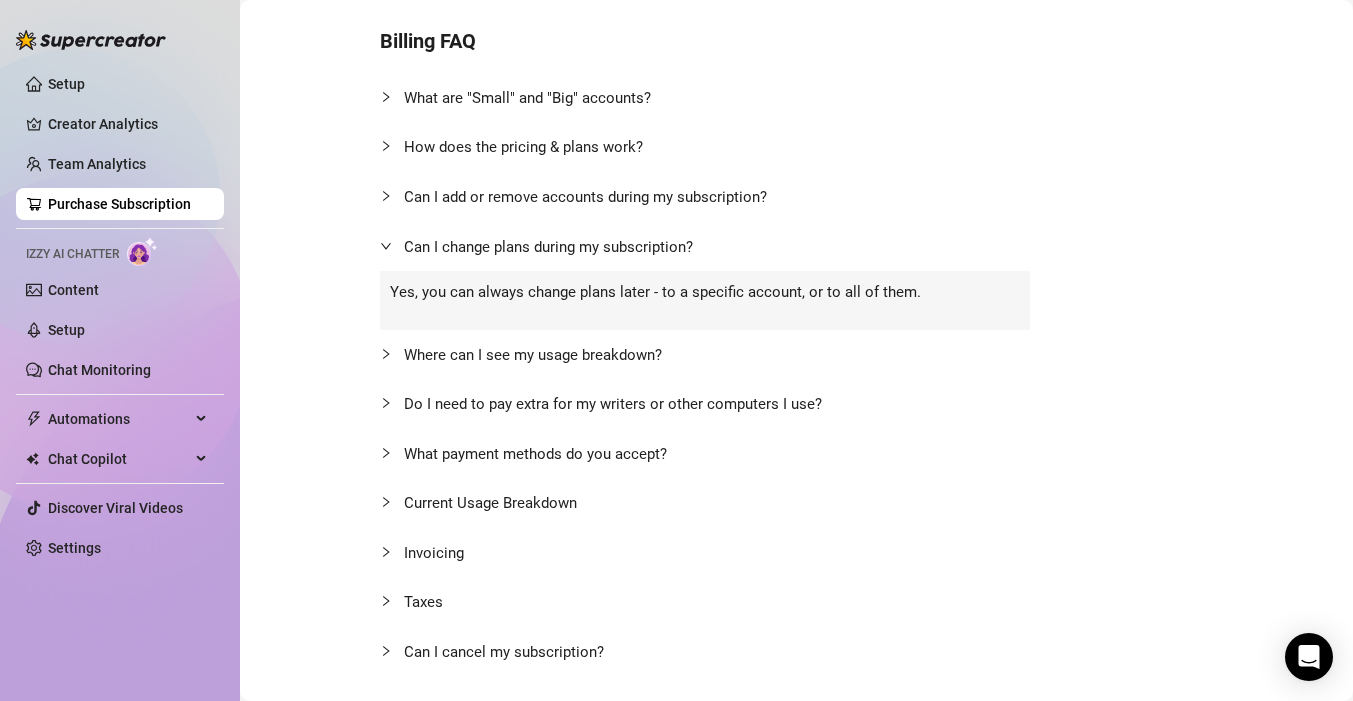click on "Do I need to pay extra for my writers or other computers I use?" at bounding box center (613, 404) 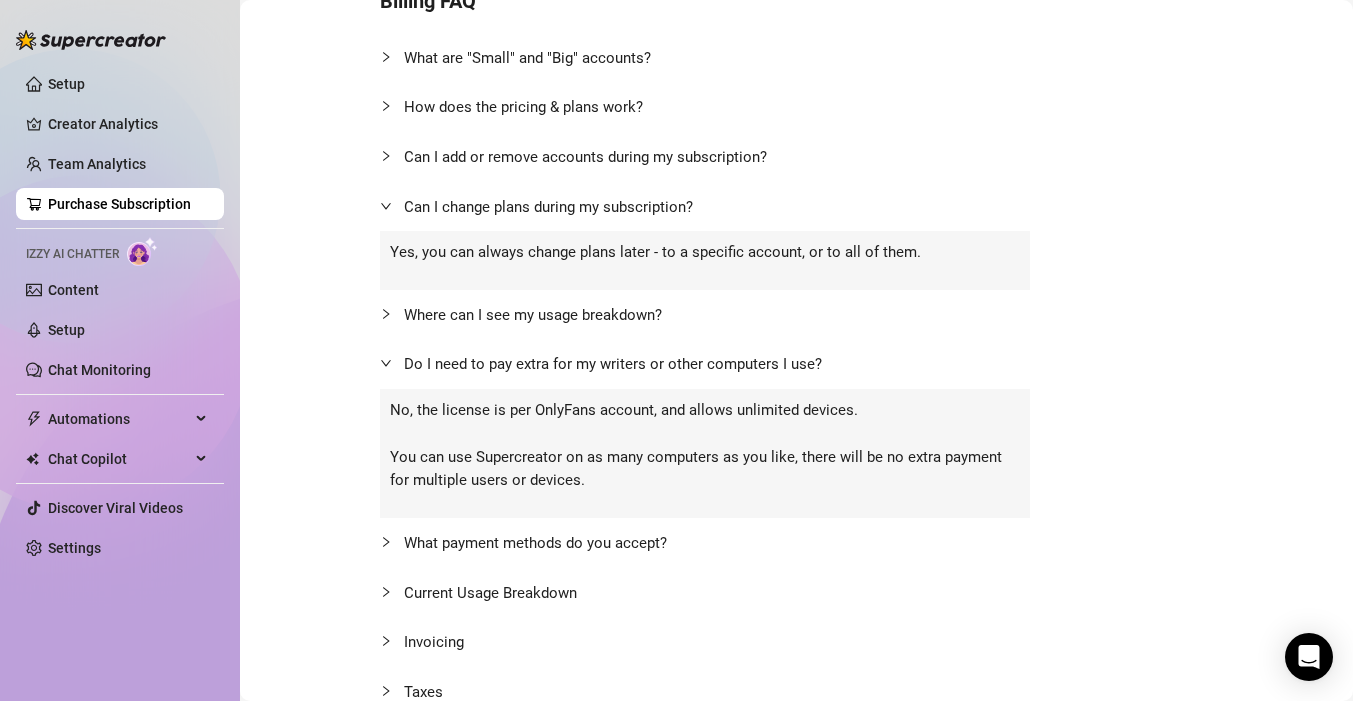 scroll, scrollTop: 588, scrollLeft: 0, axis: vertical 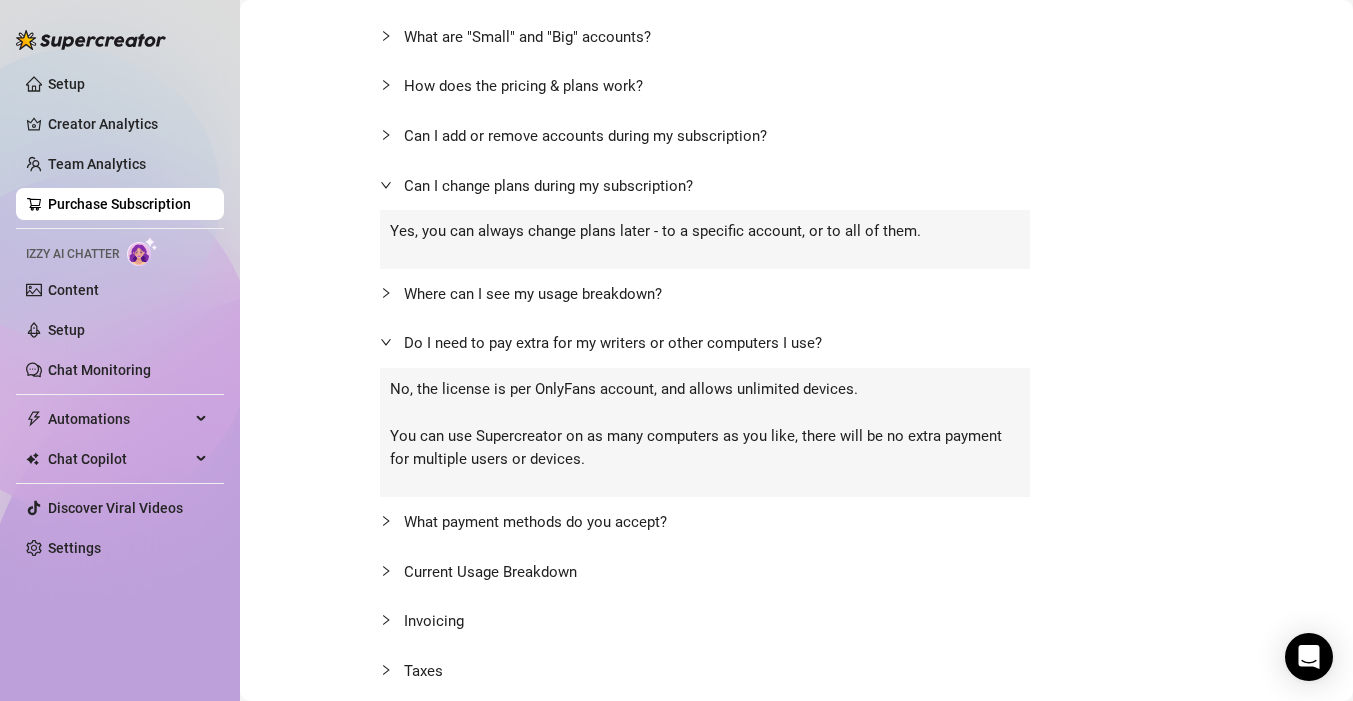 click on "What payment methods do you accept?" at bounding box center [709, 522] 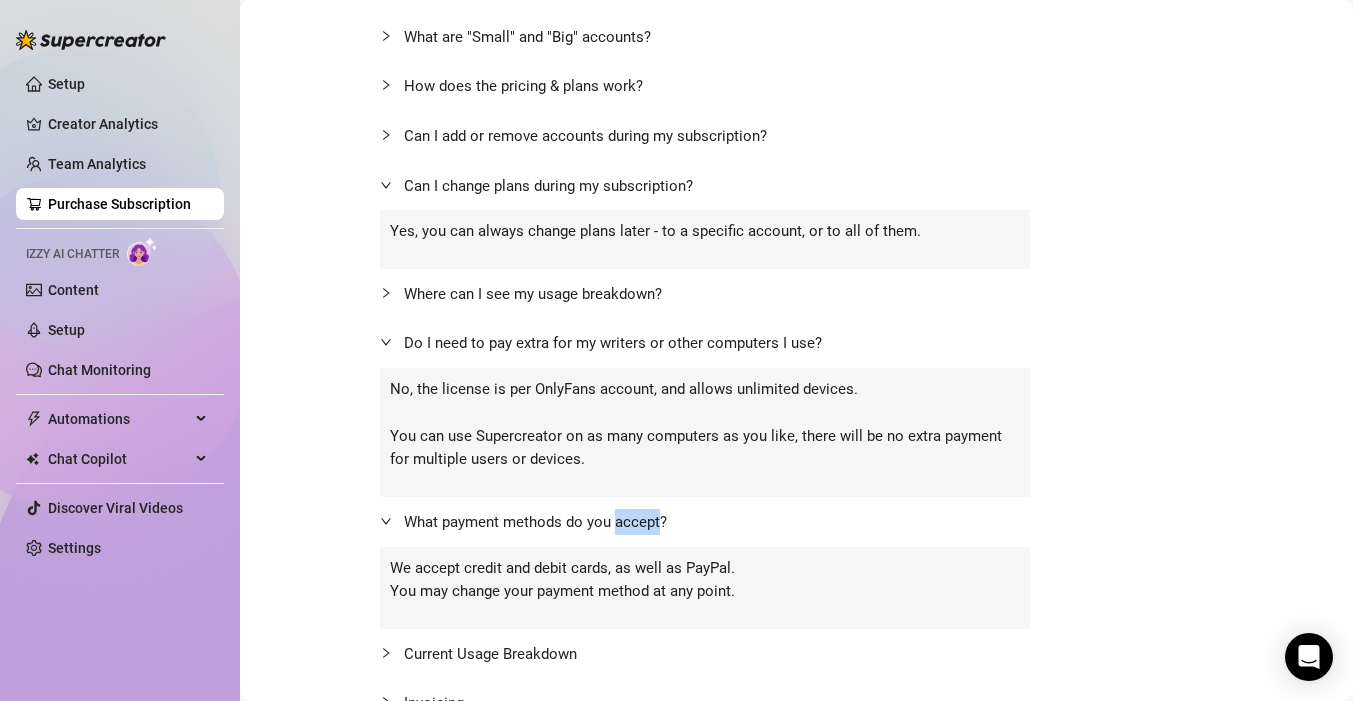 click on "What payment methods do you accept?" at bounding box center [709, 522] 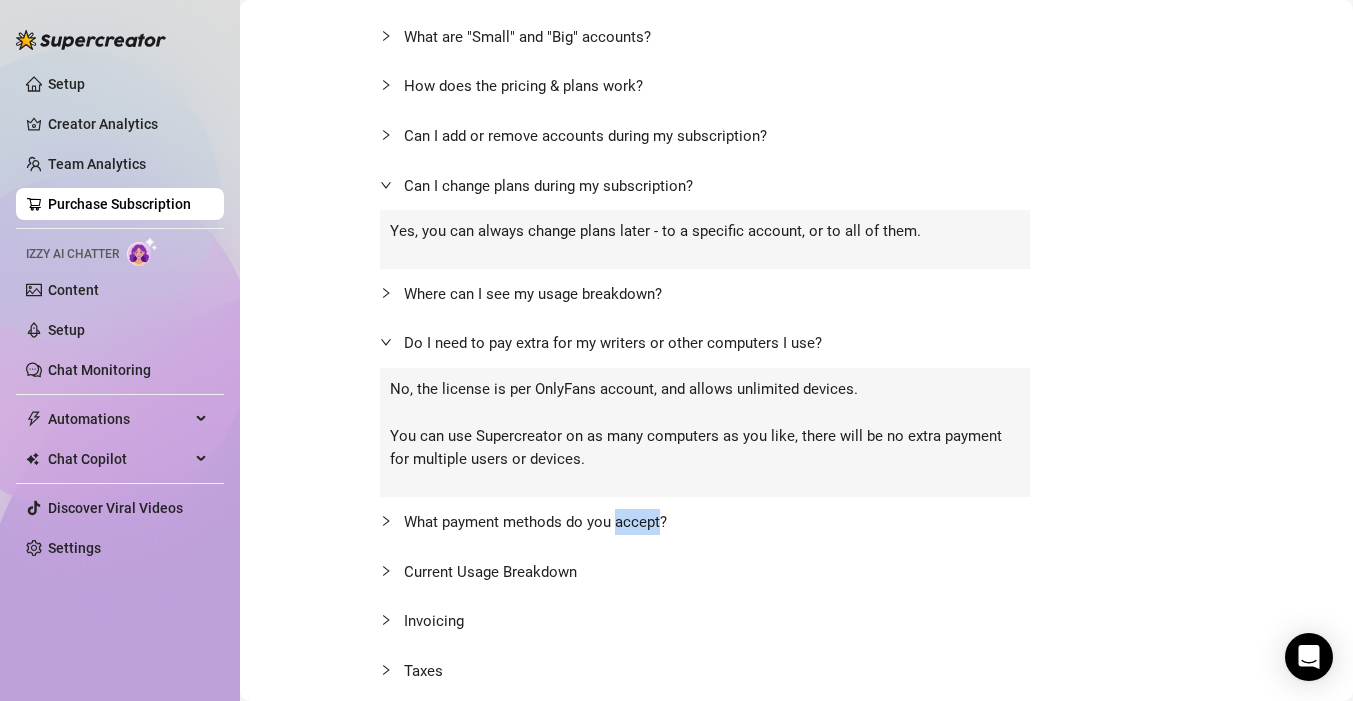 click on "What payment methods do you accept?" at bounding box center [709, 522] 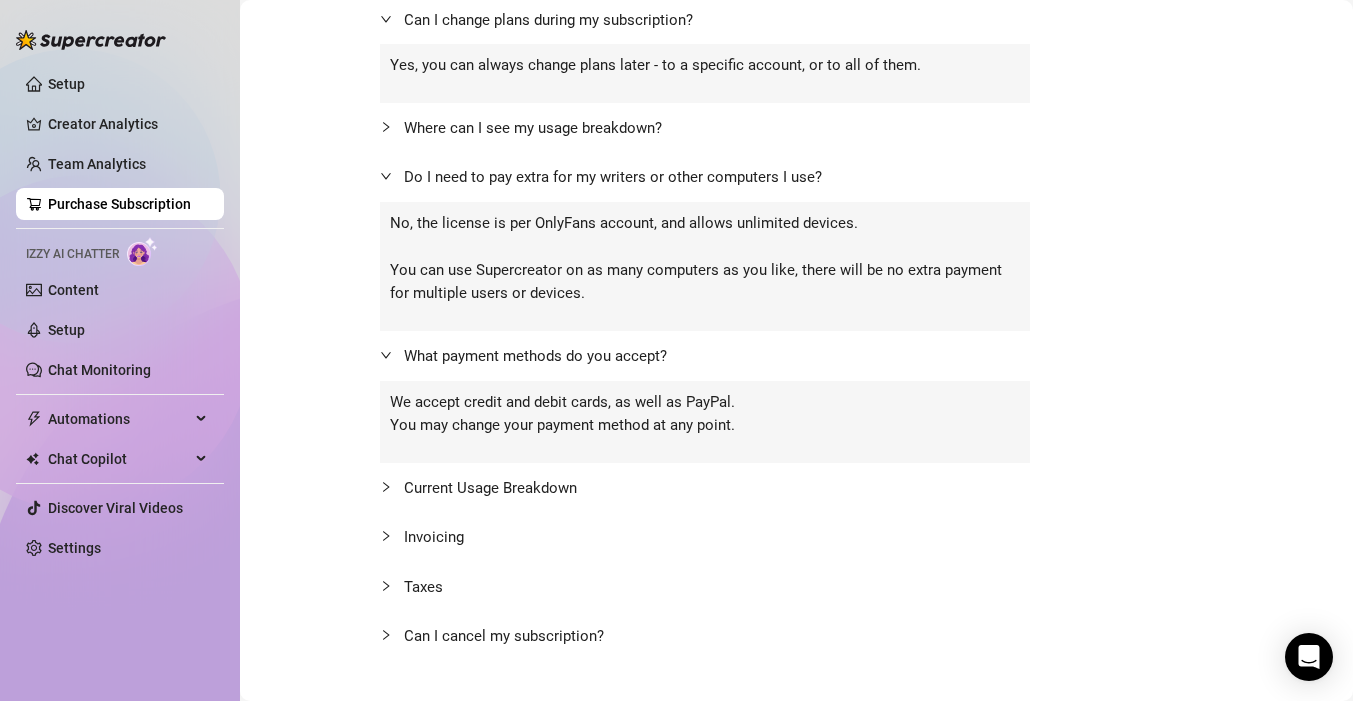 scroll, scrollTop: 769, scrollLeft: 0, axis: vertical 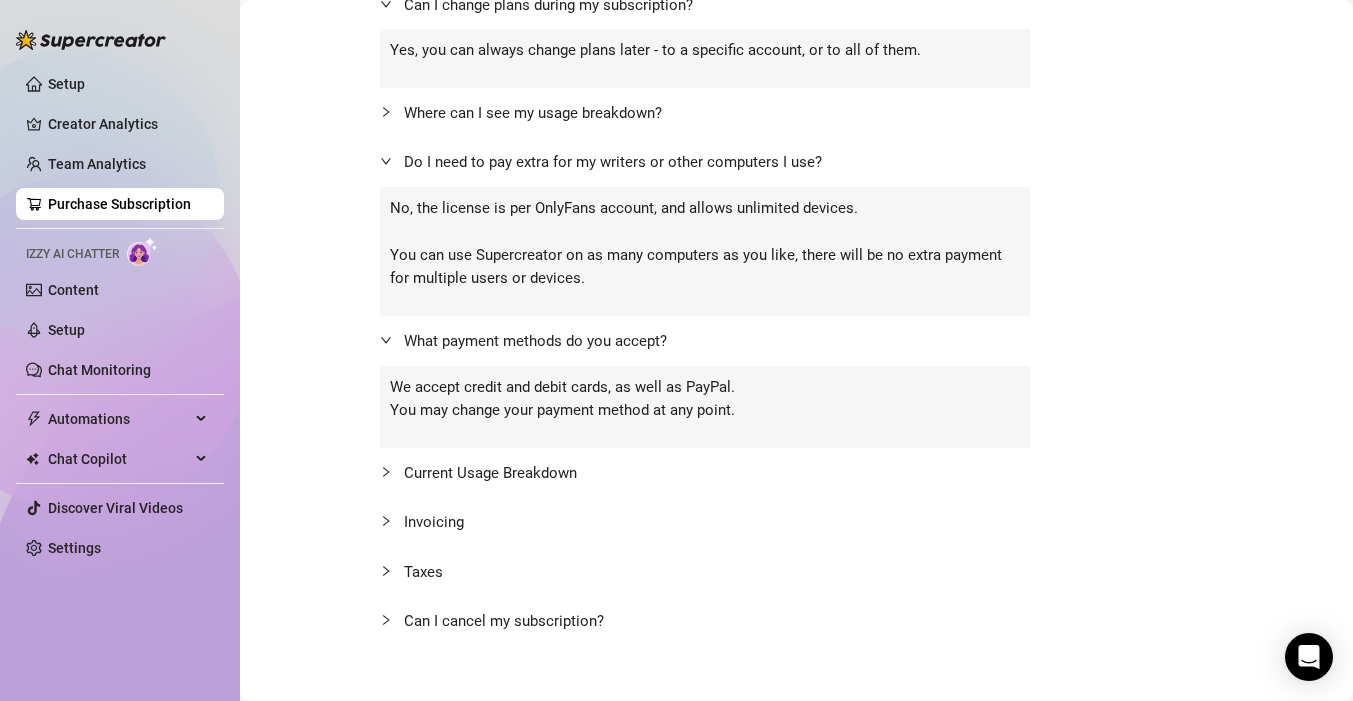 click on "Current Usage Breakdown" at bounding box center [490, 473] 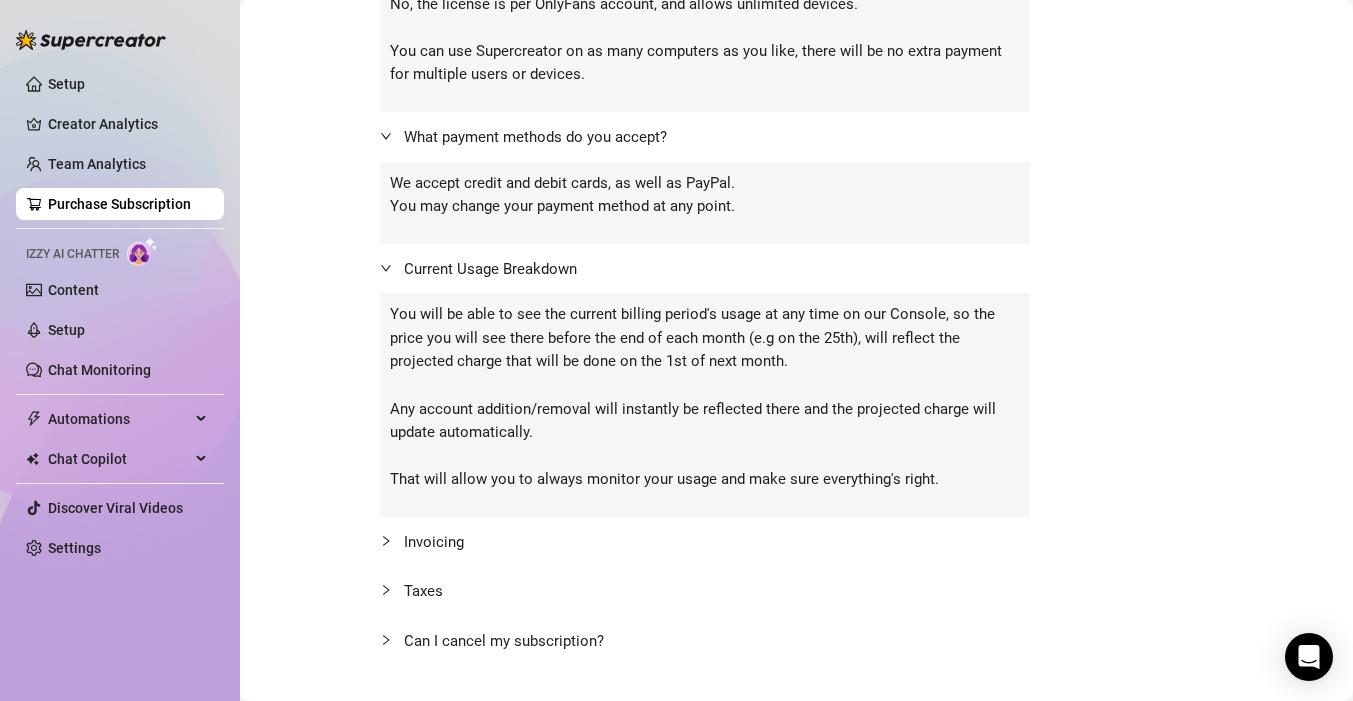 scroll, scrollTop: 993, scrollLeft: 0, axis: vertical 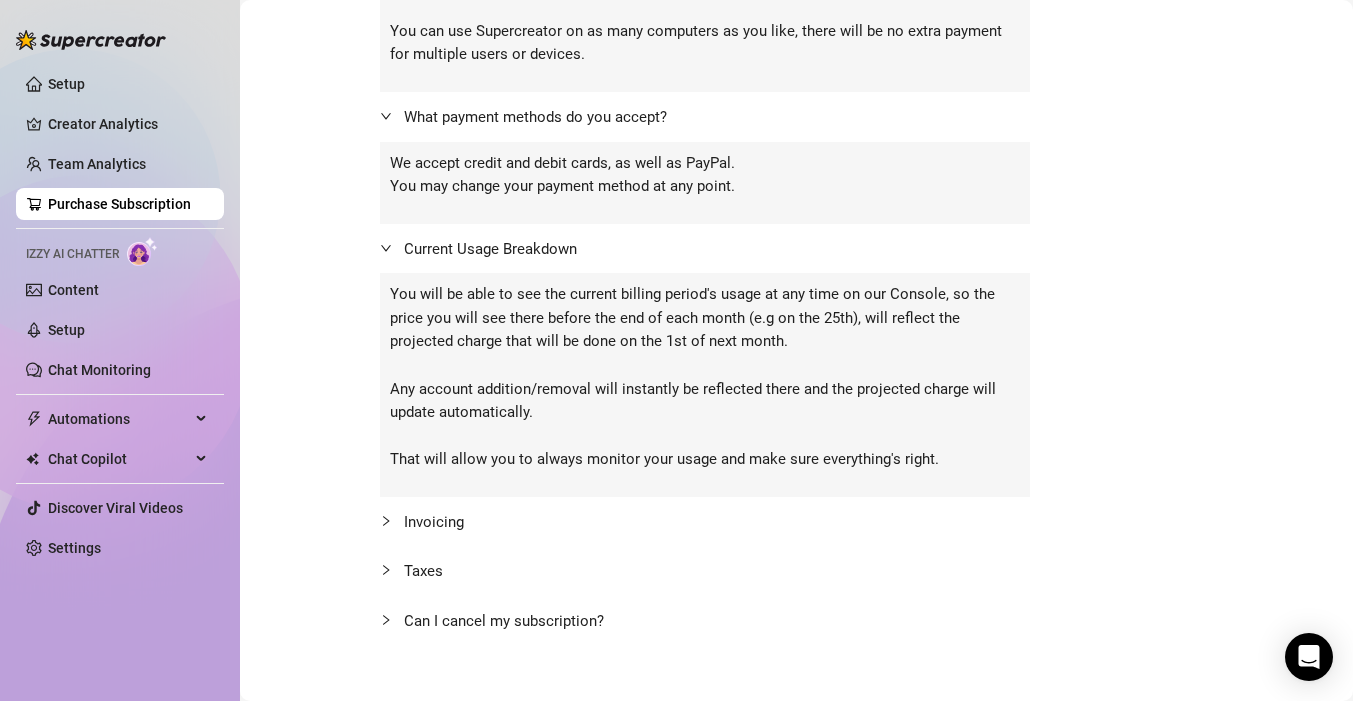 click on "Invoicing" at bounding box center (434, 522) 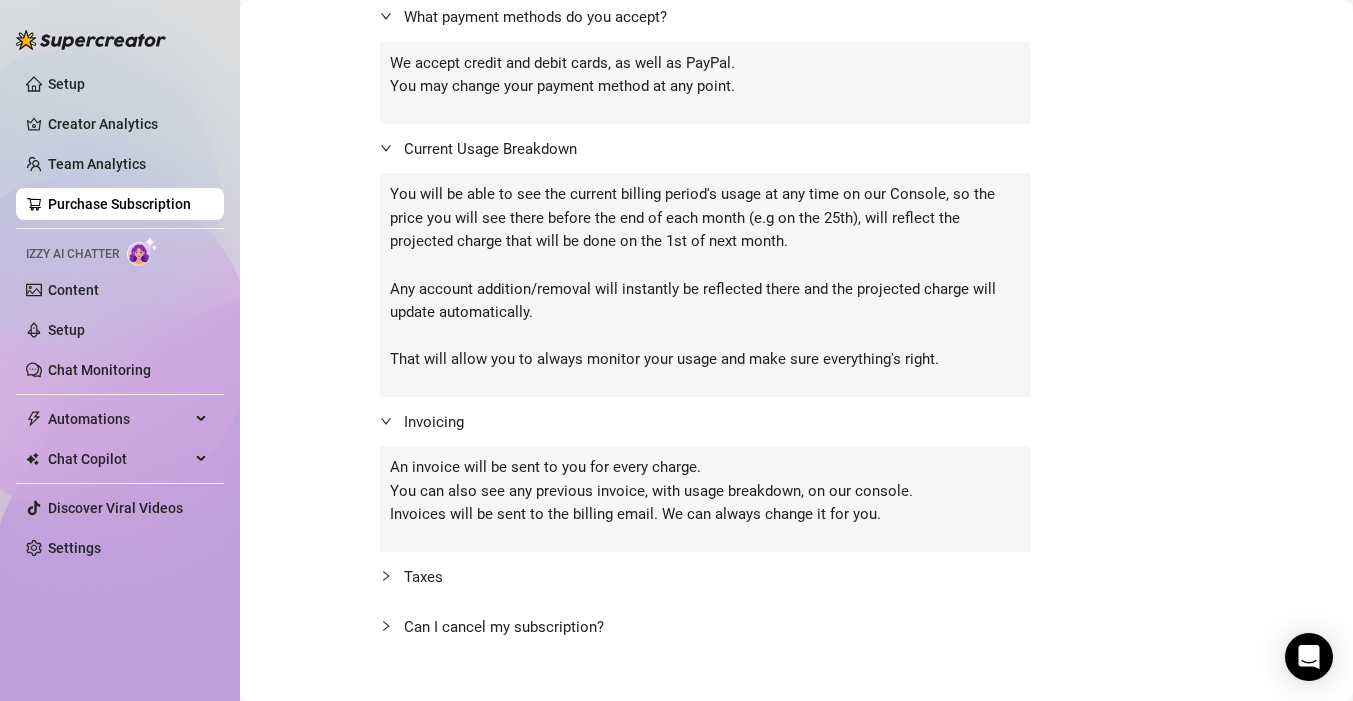 scroll, scrollTop: 1098, scrollLeft: 0, axis: vertical 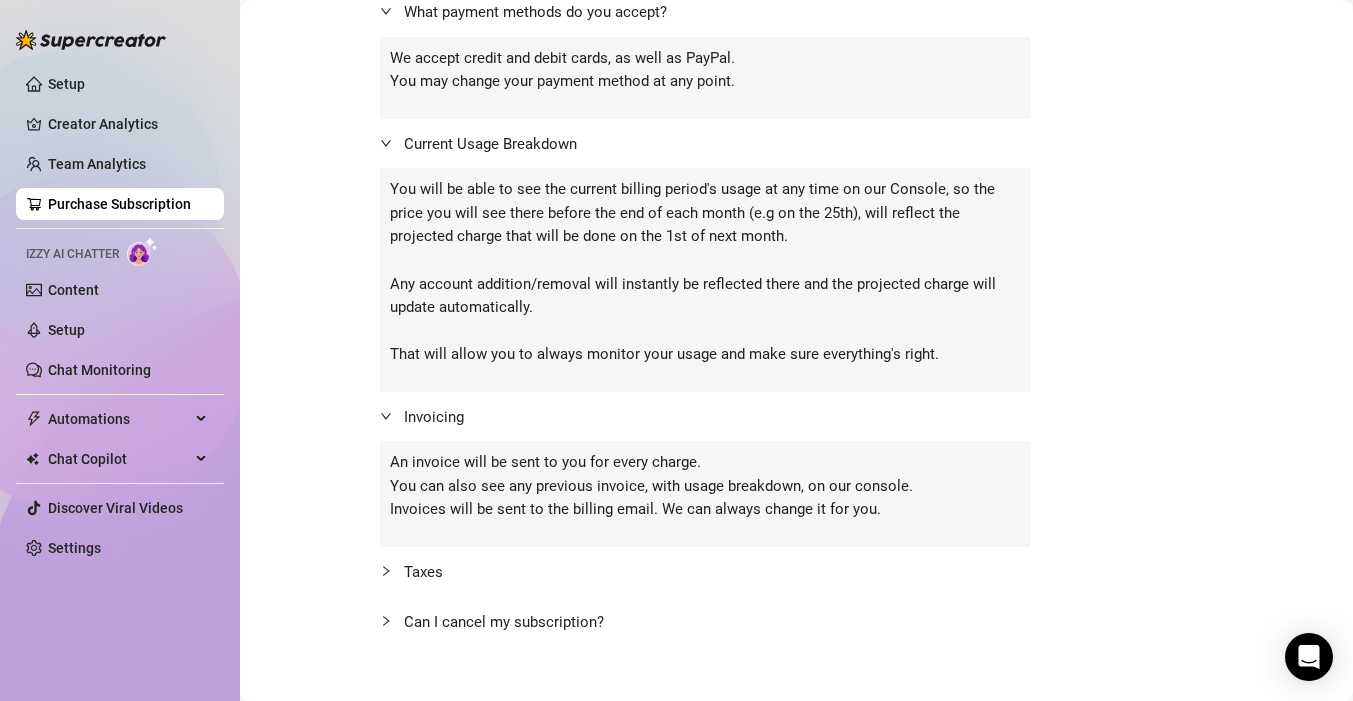 click on "Taxes" at bounding box center (423, 572) 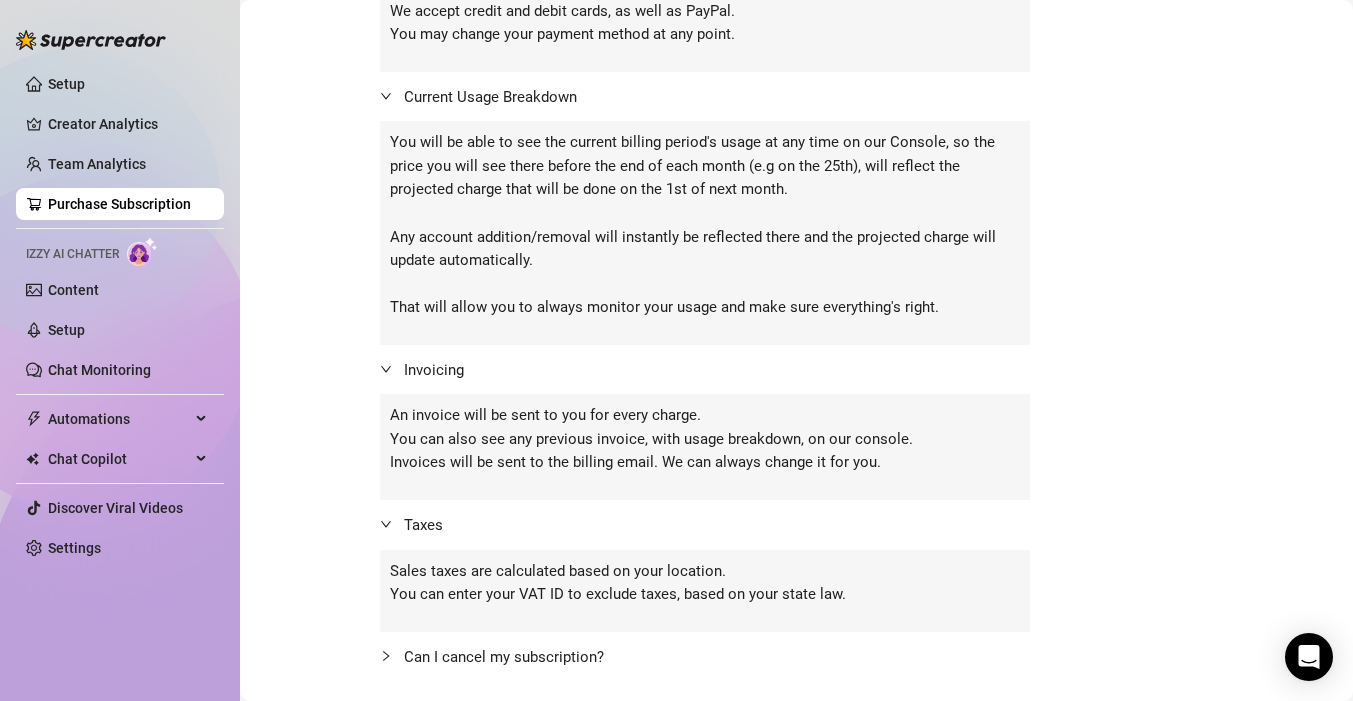 scroll, scrollTop: 1181, scrollLeft: 0, axis: vertical 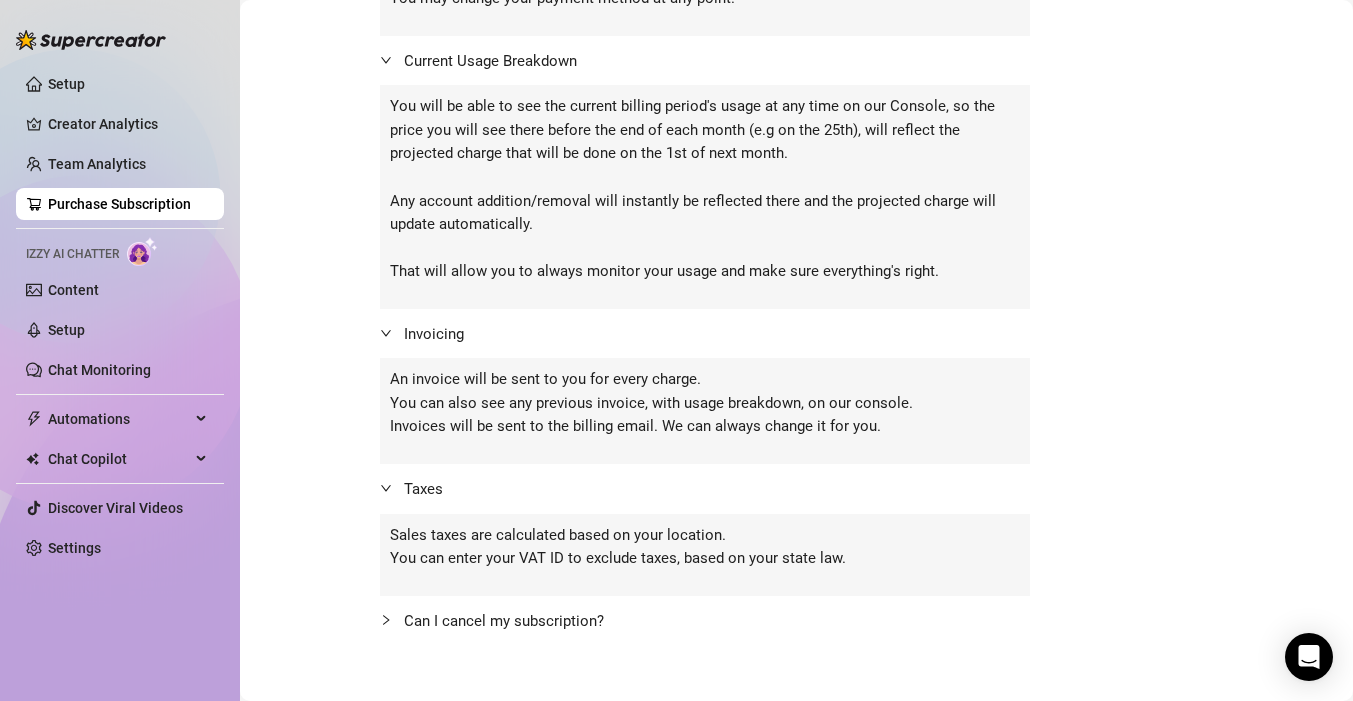 click at bounding box center (392, 620) 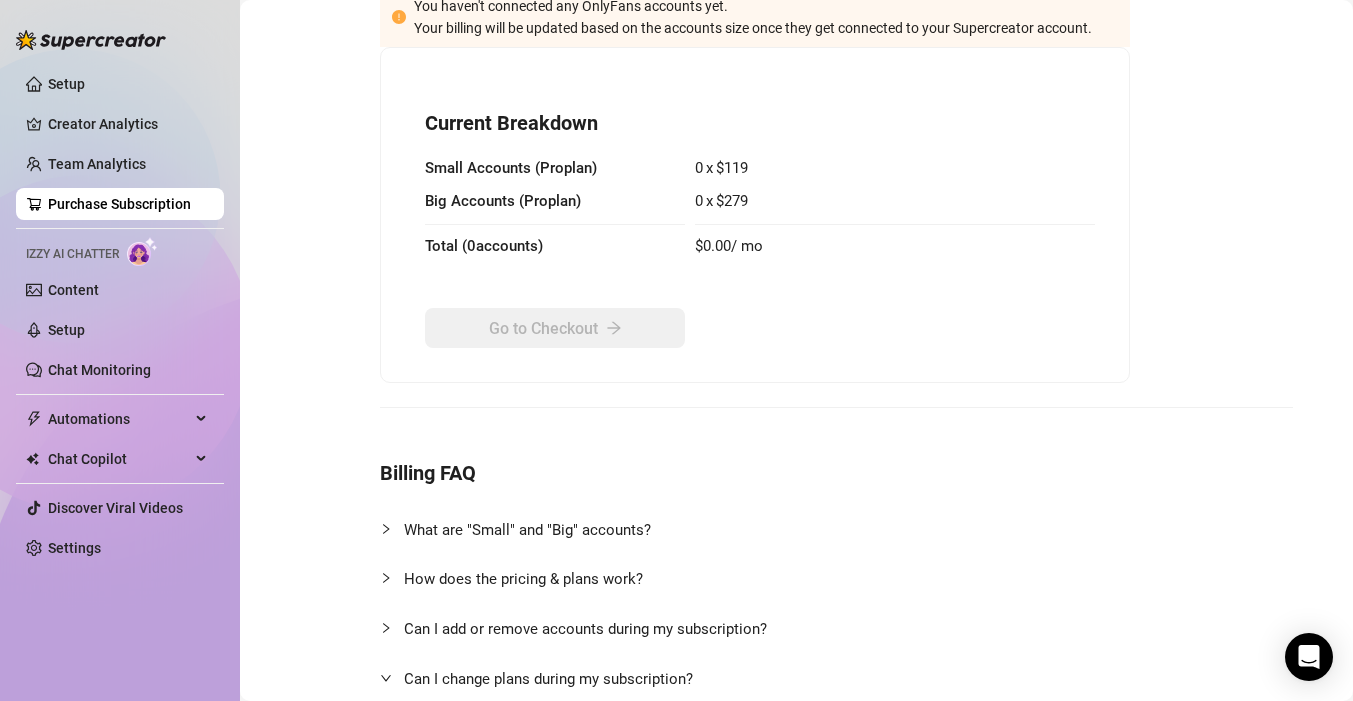 scroll, scrollTop: 0, scrollLeft: 0, axis: both 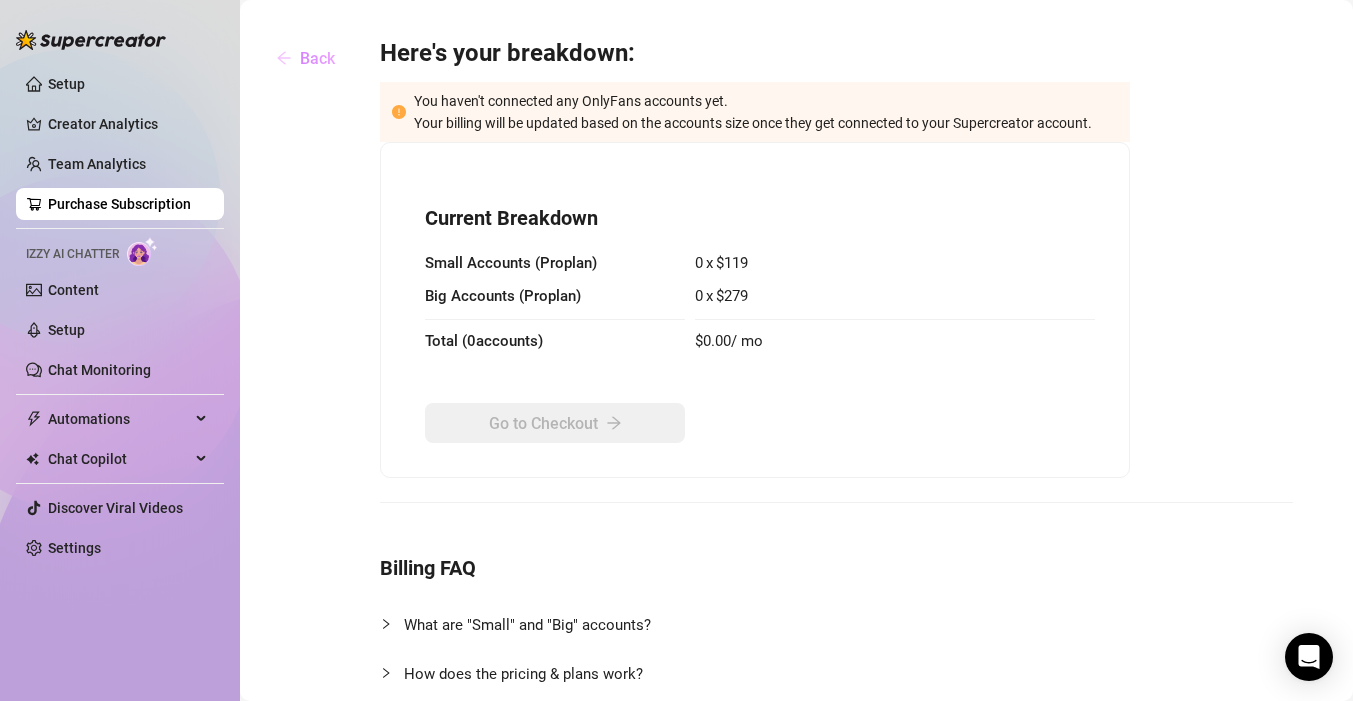 click on "Back" at bounding box center (317, 58) 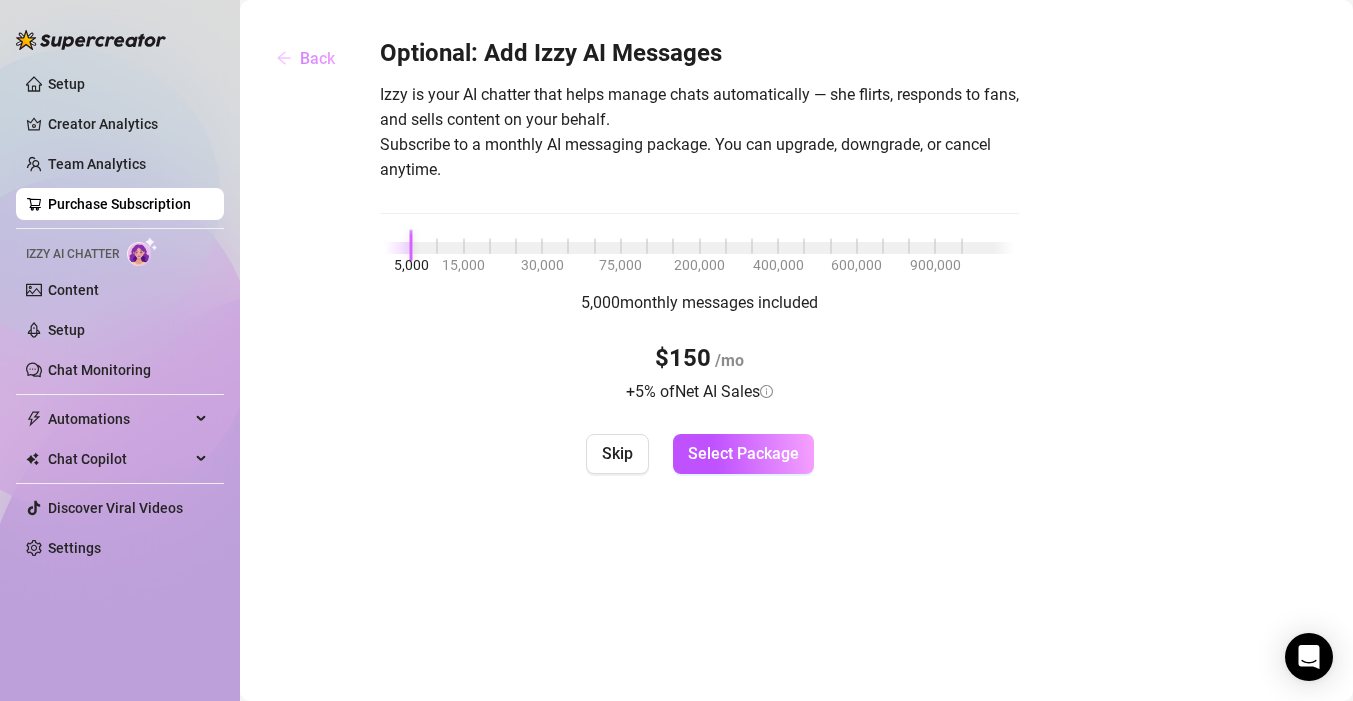 click on "Back" at bounding box center (317, 58) 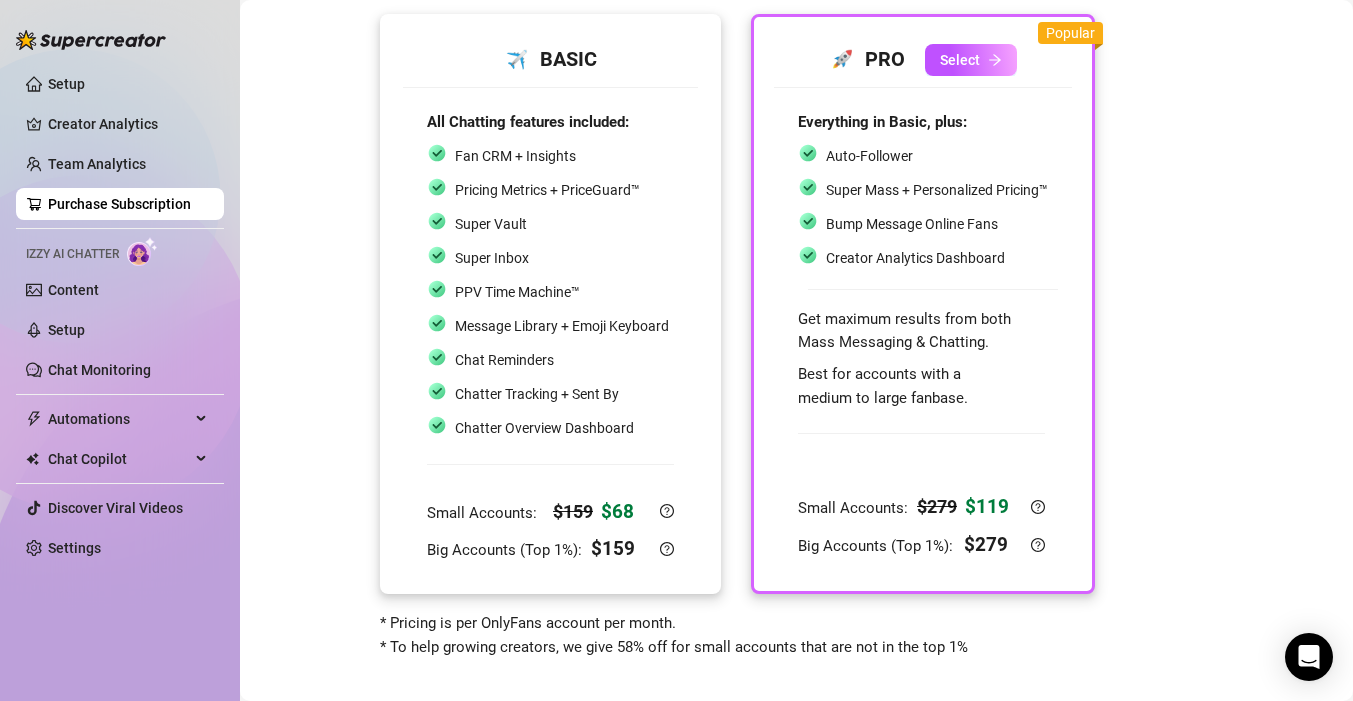 scroll, scrollTop: 136, scrollLeft: 0, axis: vertical 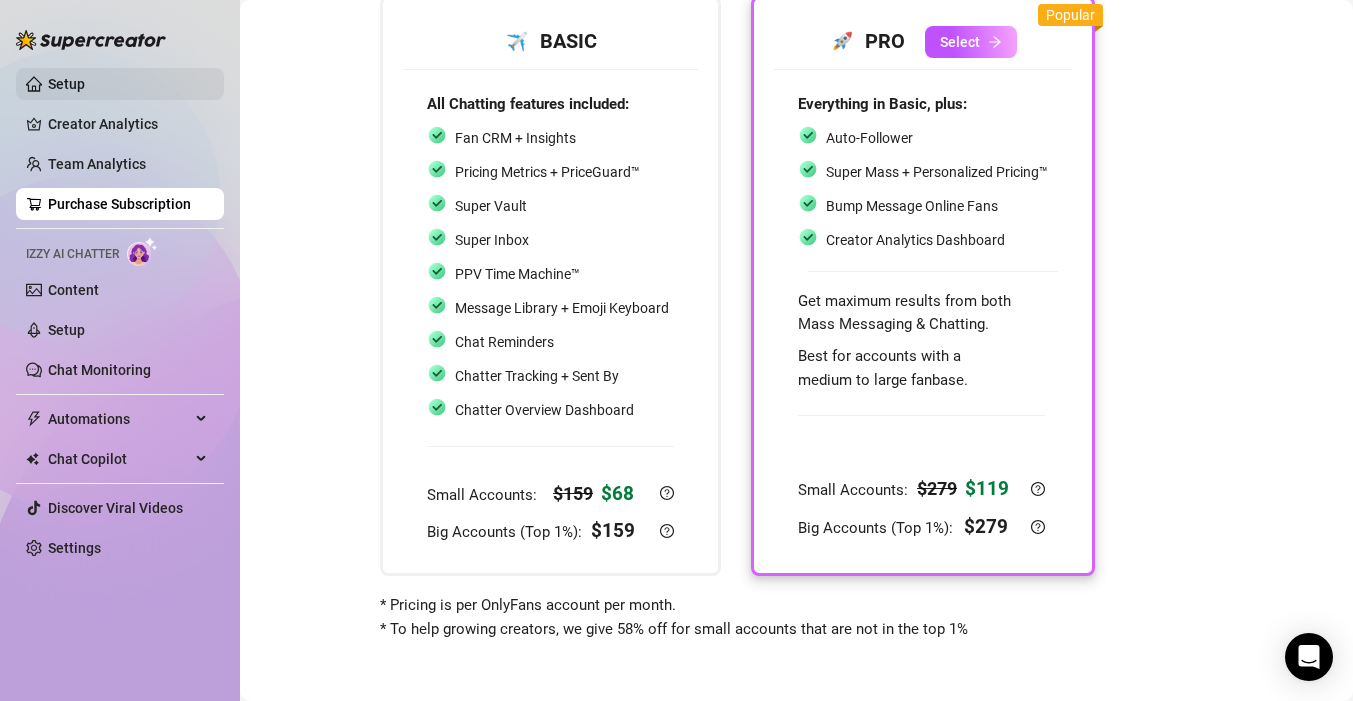 click on "Setup" at bounding box center (66, 84) 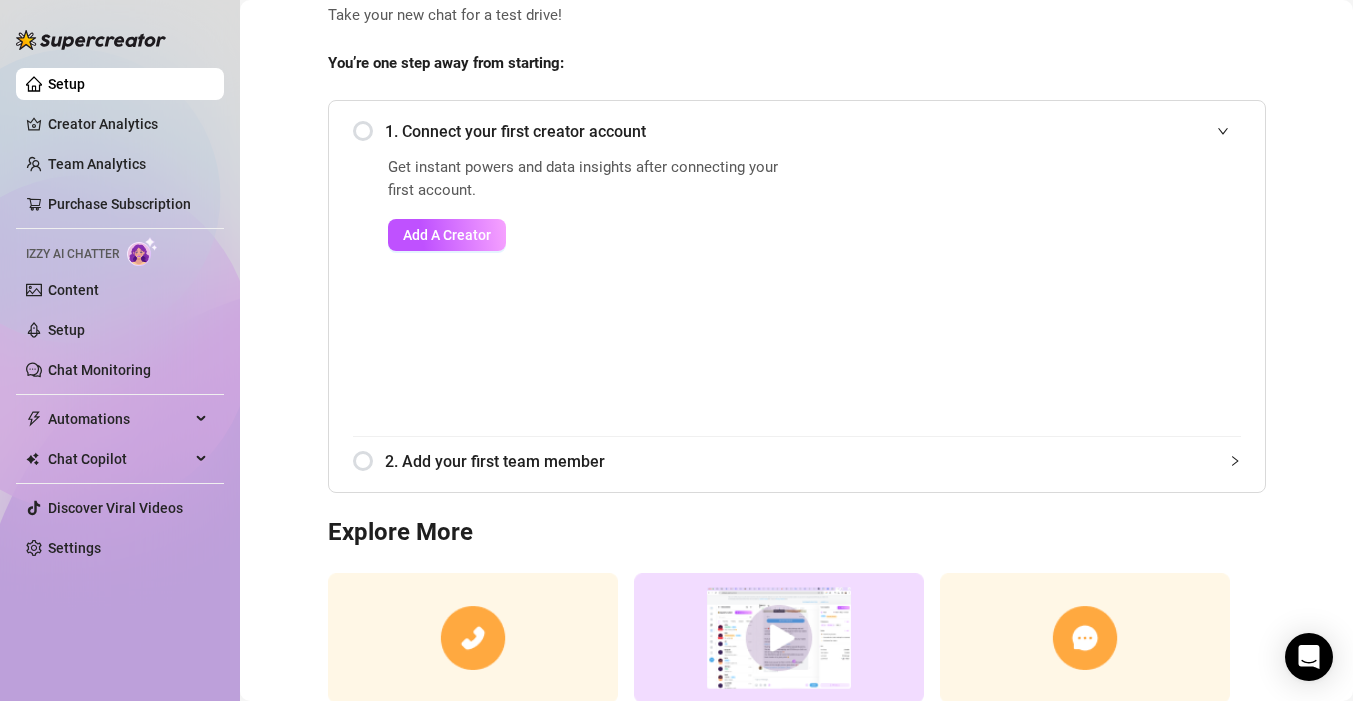 scroll, scrollTop: 0, scrollLeft: 0, axis: both 